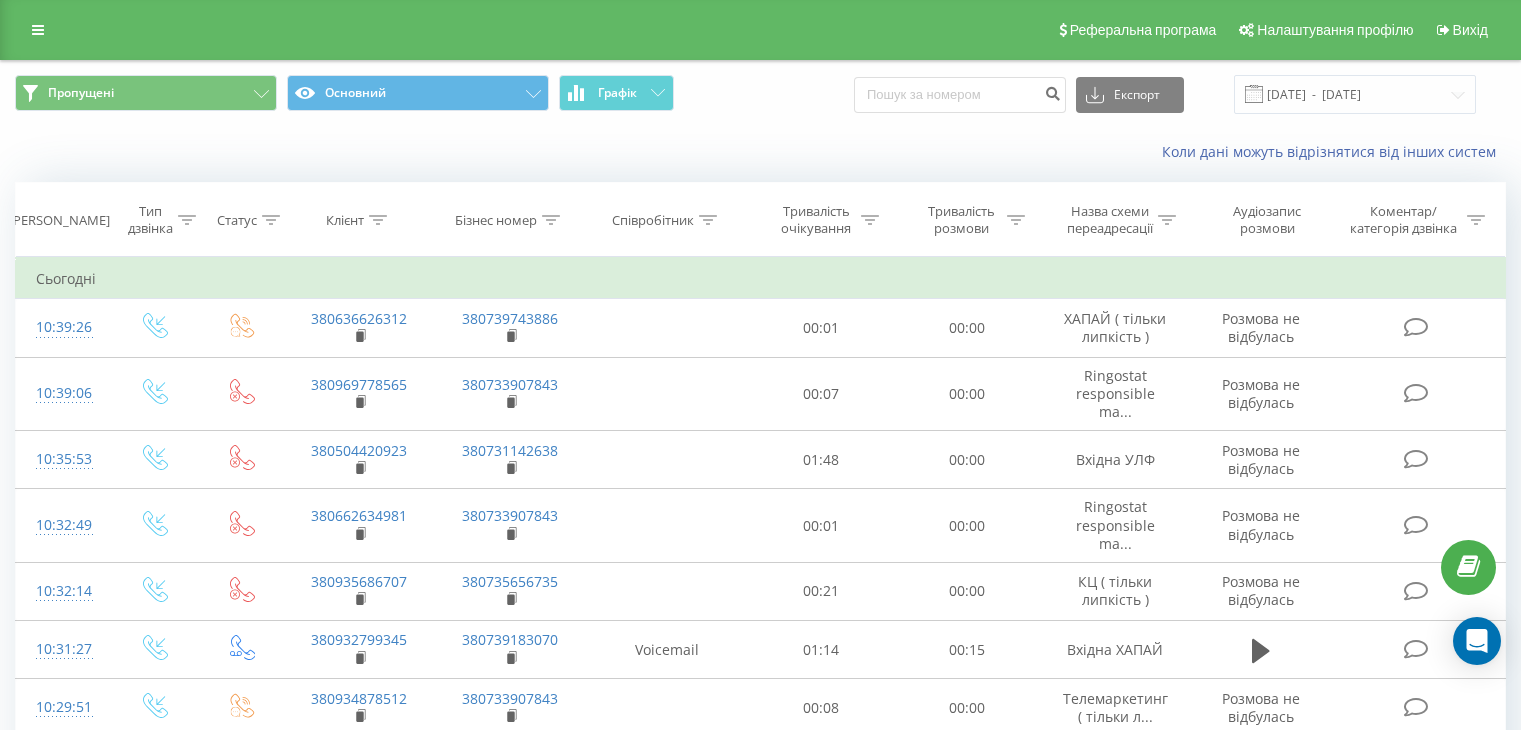 scroll, scrollTop: 100, scrollLeft: 0, axis: vertical 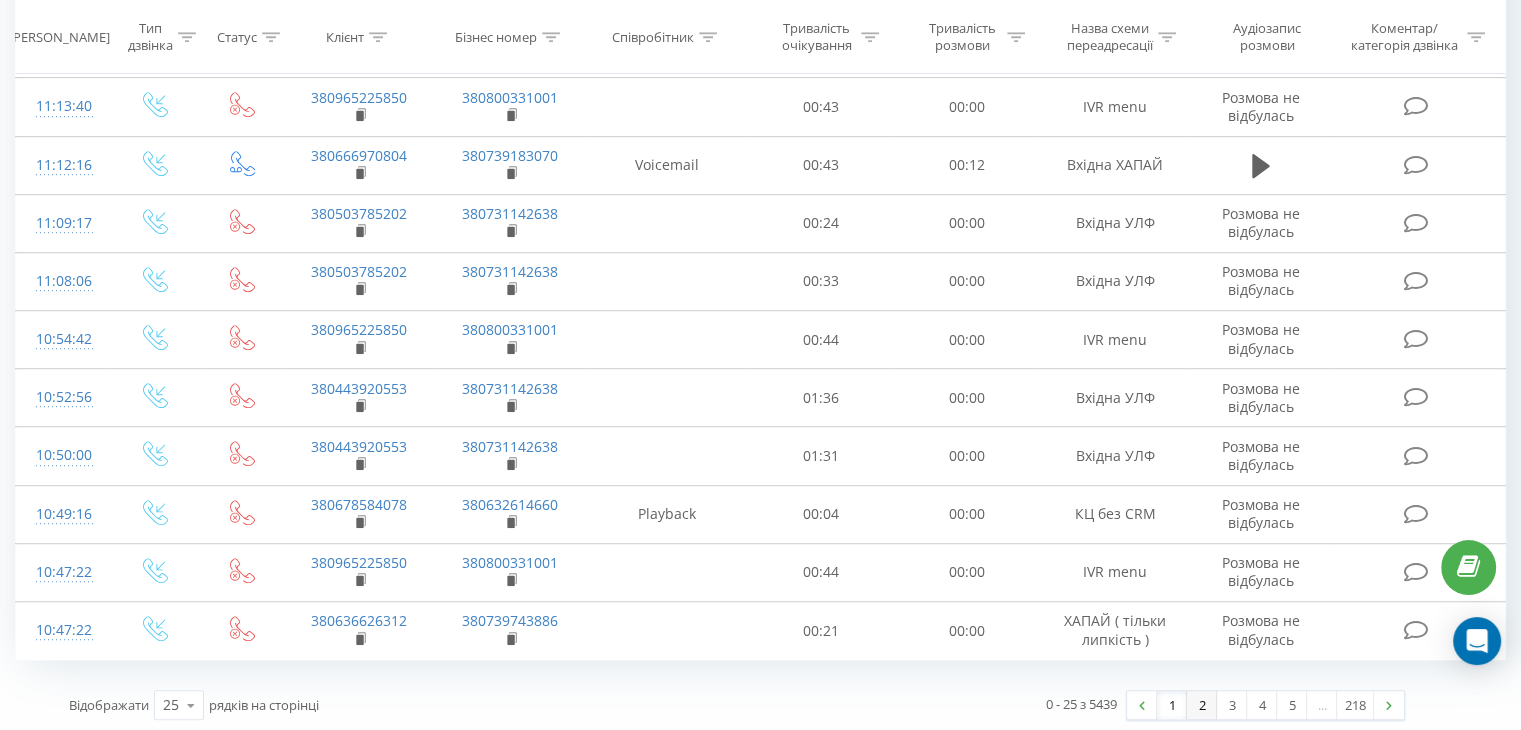 click on "2" at bounding box center (1202, 705) 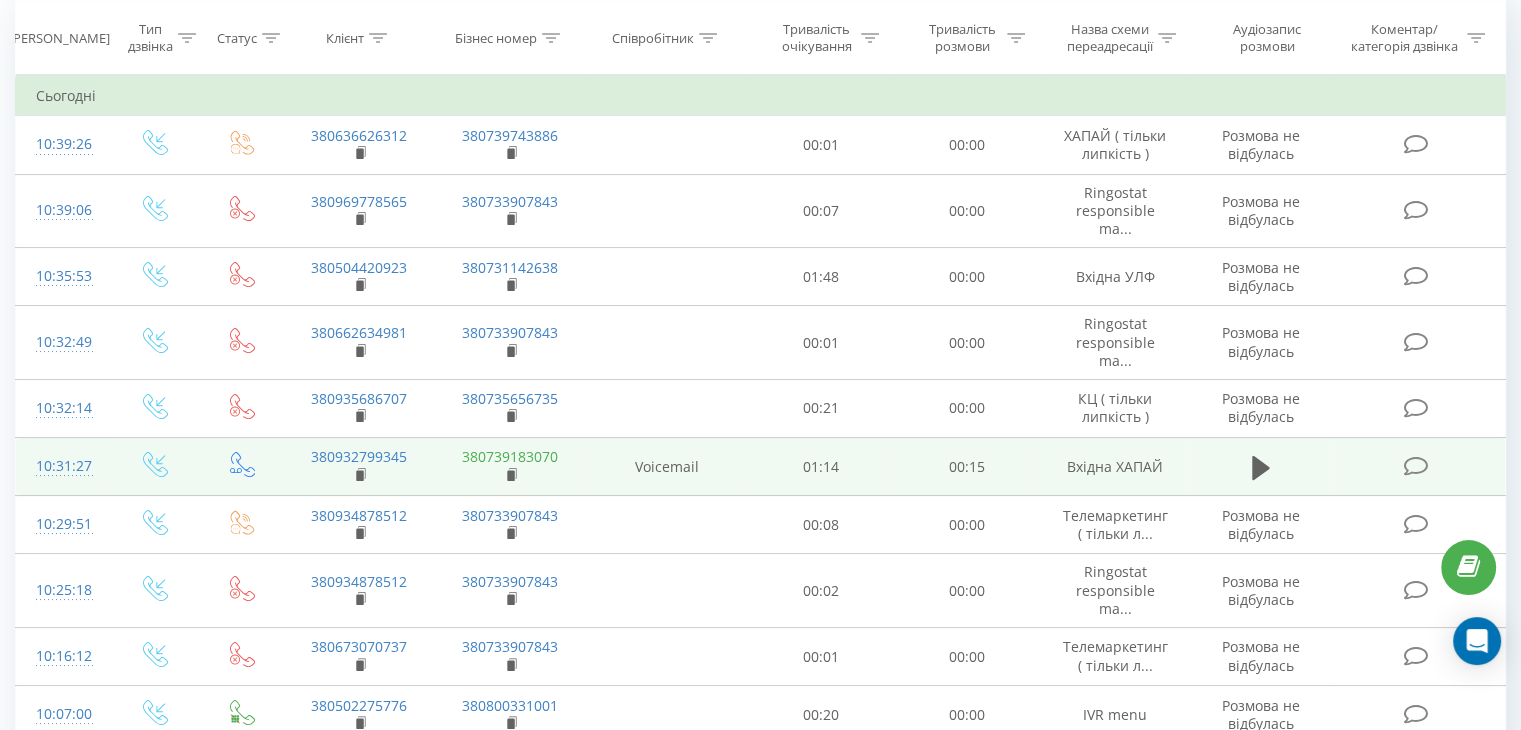 scroll, scrollTop: 151, scrollLeft: 0, axis: vertical 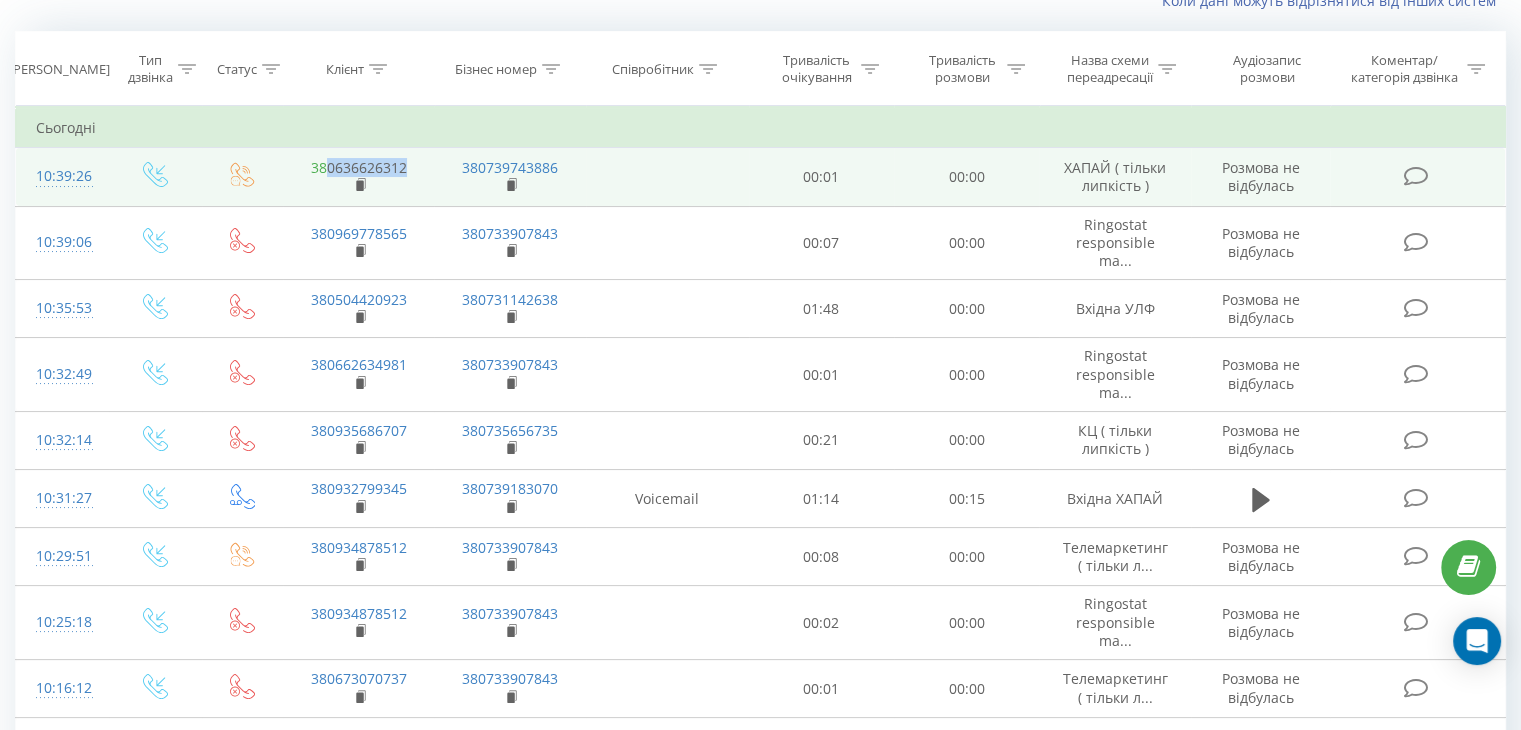 drag, startPoint x: 344, startPoint y: 167, endPoint x: 328, endPoint y: 167, distance: 16 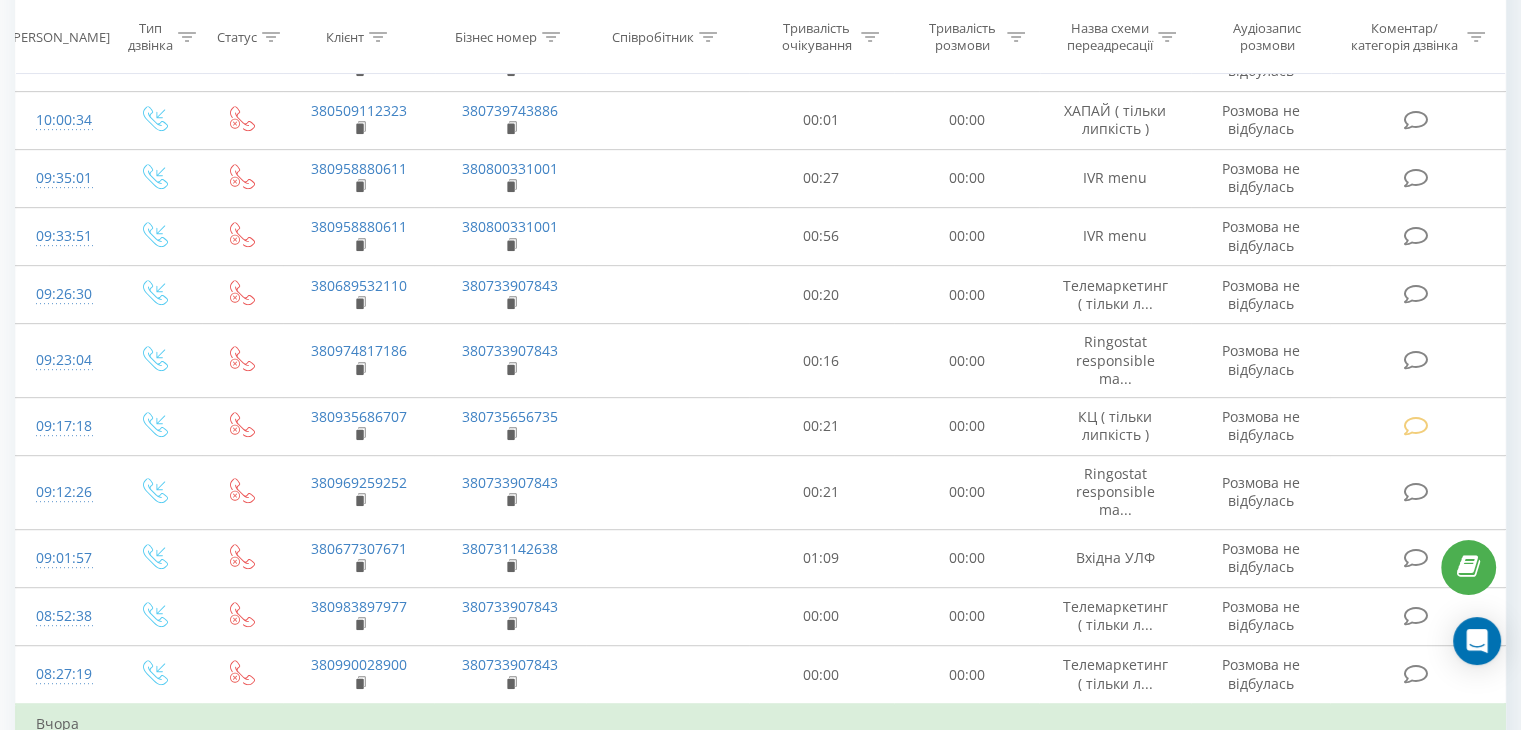 scroll, scrollTop: 1210, scrollLeft: 0, axis: vertical 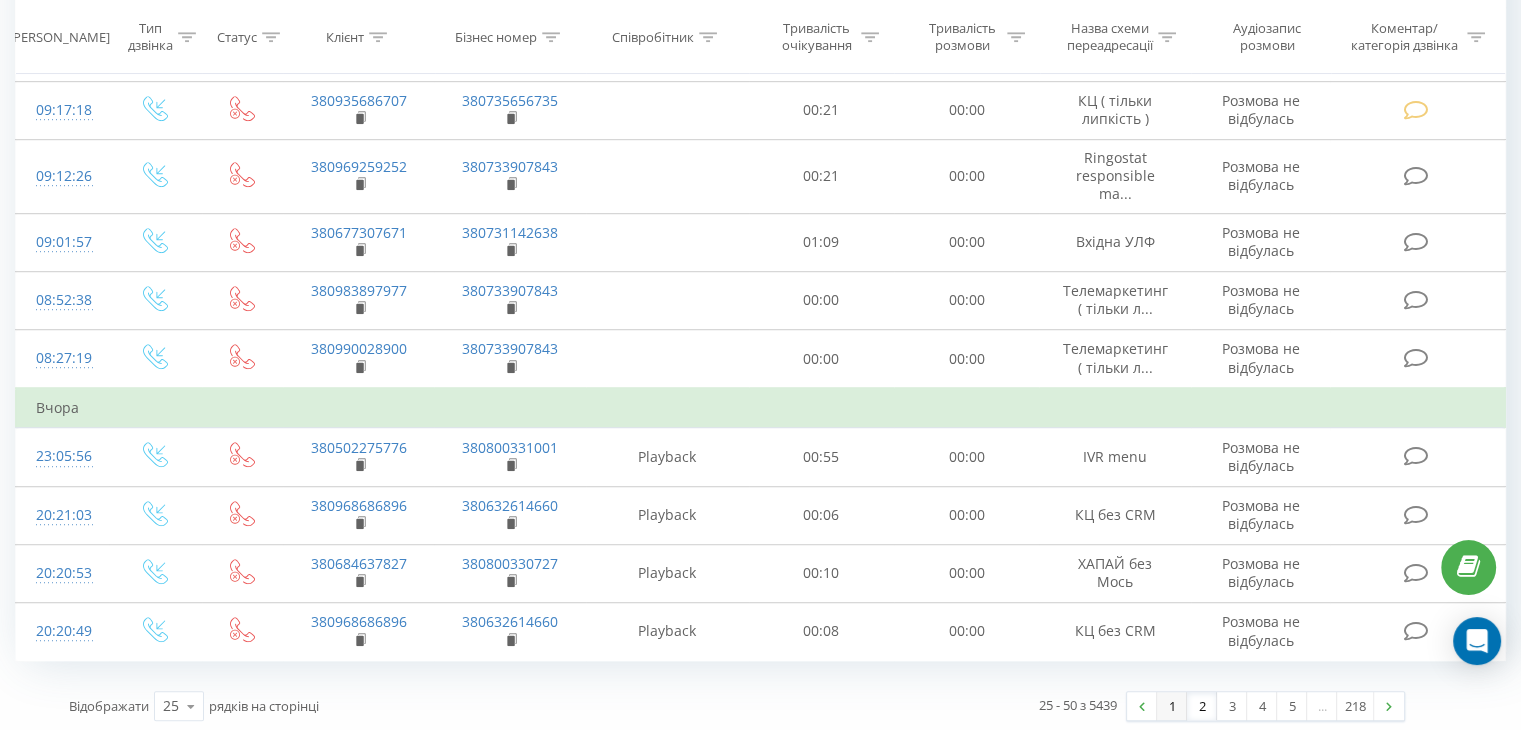 click on "1" at bounding box center [1172, 706] 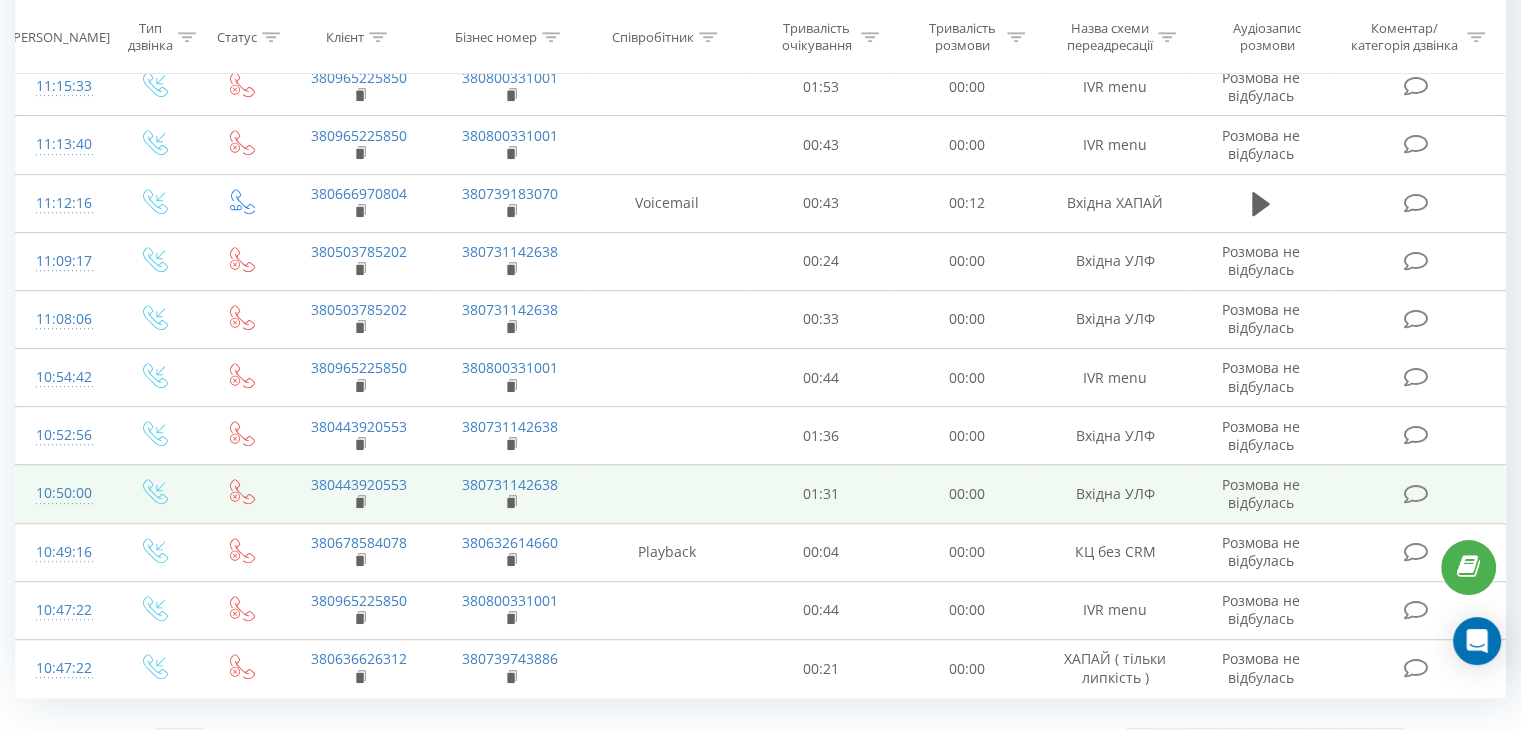 scroll, scrollTop: 1140, scrollLeft: 0, axis: vertical 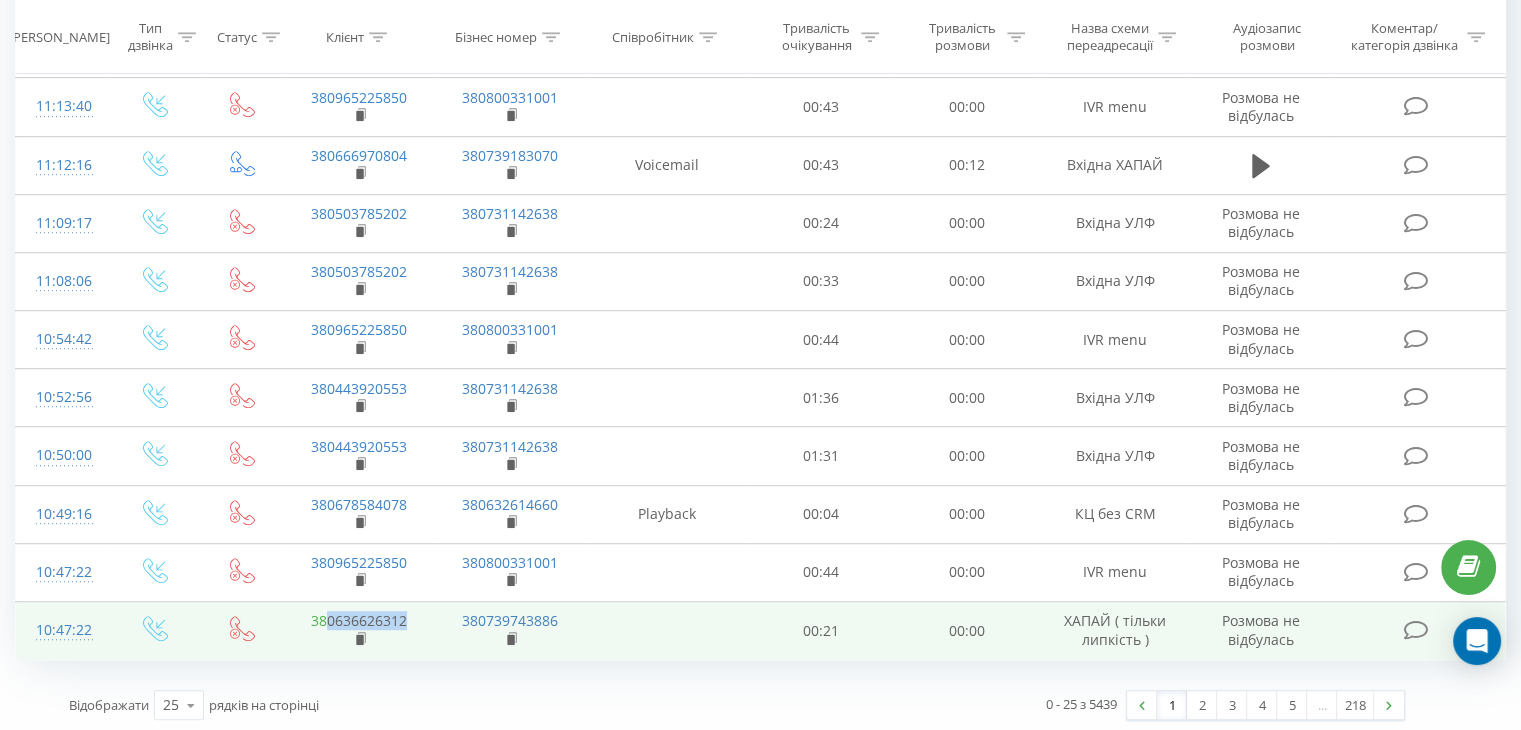 drag, startPoint x: 411, startPoint y: 617, endPoint x: 329, endPoint y: 615, distance: 82.02438 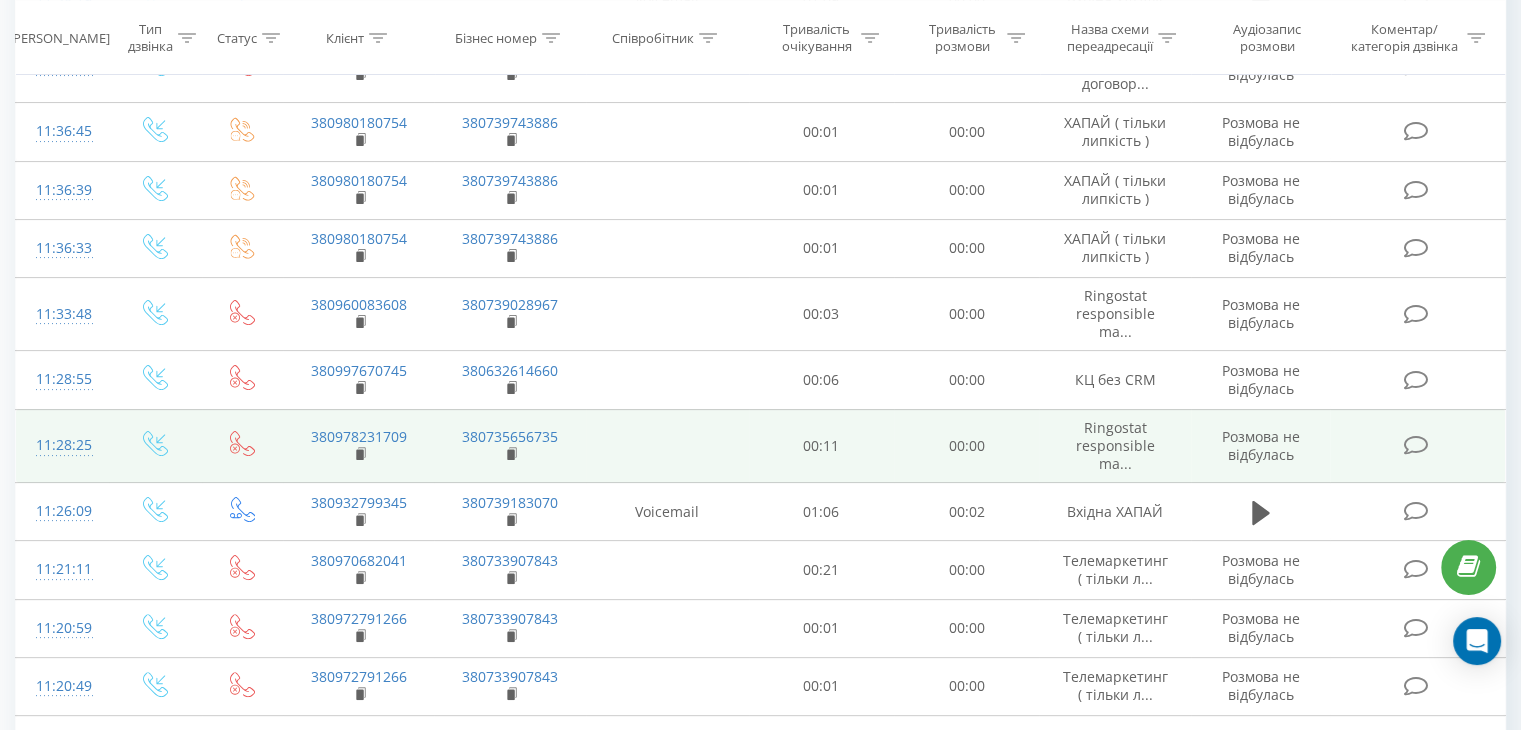 scroll, scrollTop: 340, scrollLeft: 0, axis: vertical 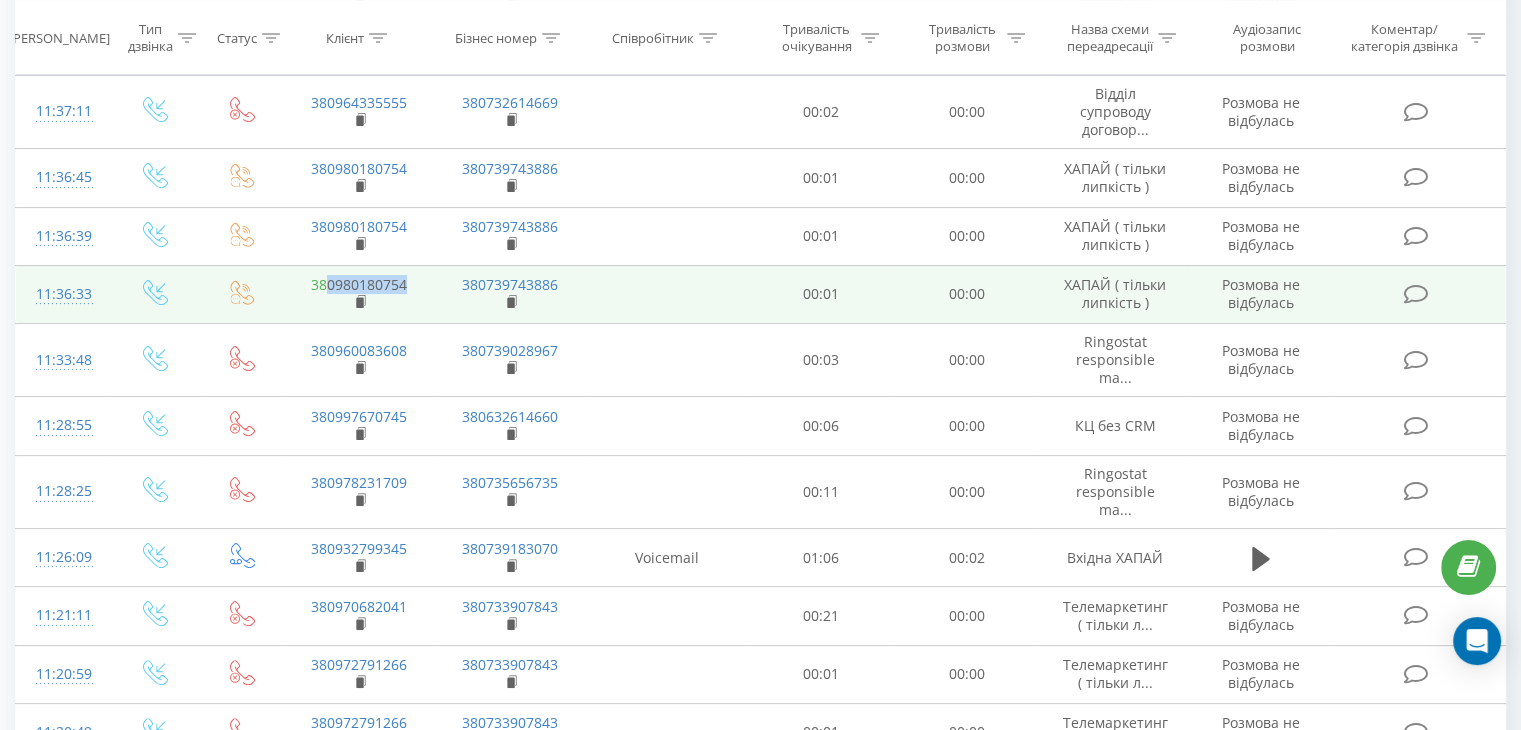 drag, startPoint x: 409, startPoint y: 276, endPoint x: 326, endPoint y: 273, distance: 83.0542 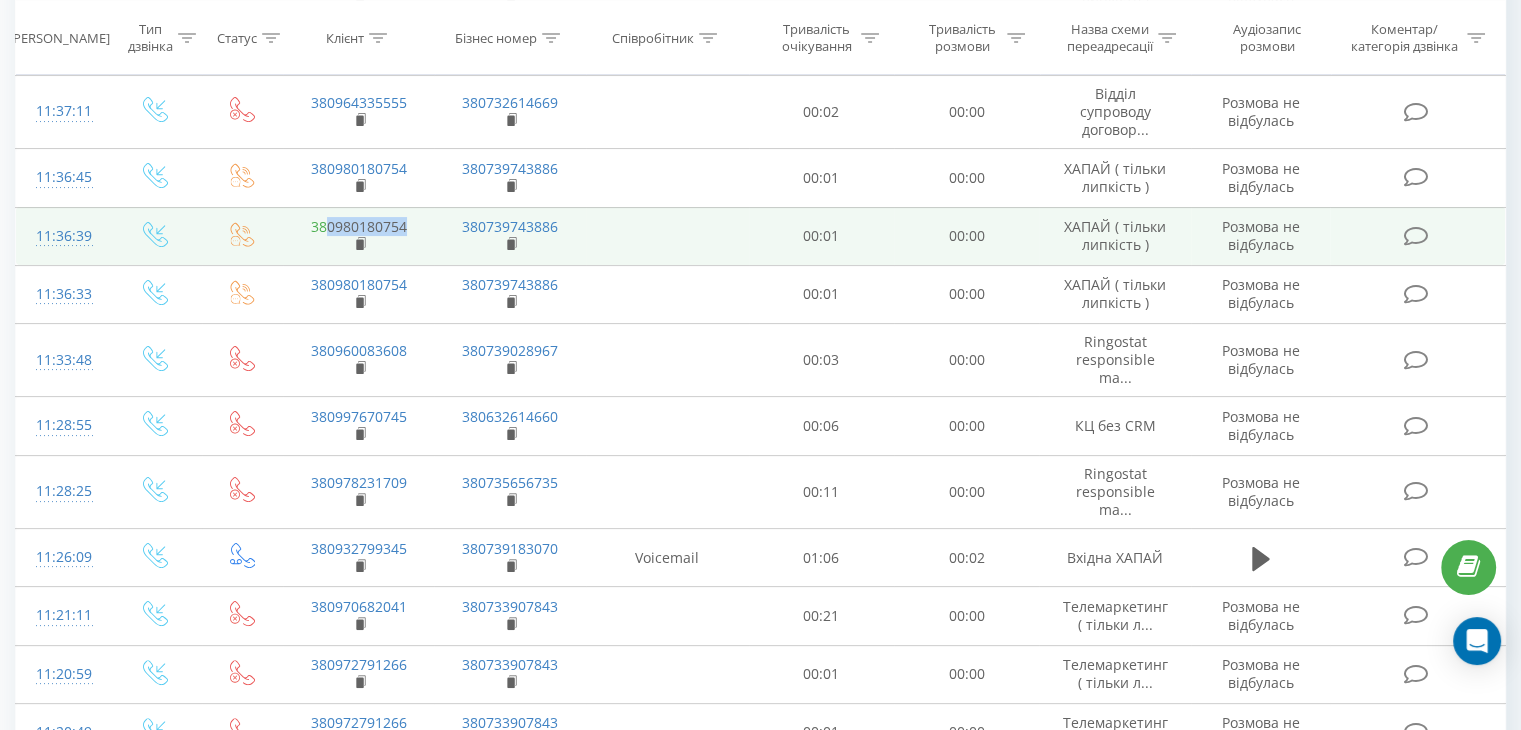 drag, startPoint x: 419, startPoint y: 221, endPoint x: 328, endPoint y: 218, distance: 91.04944 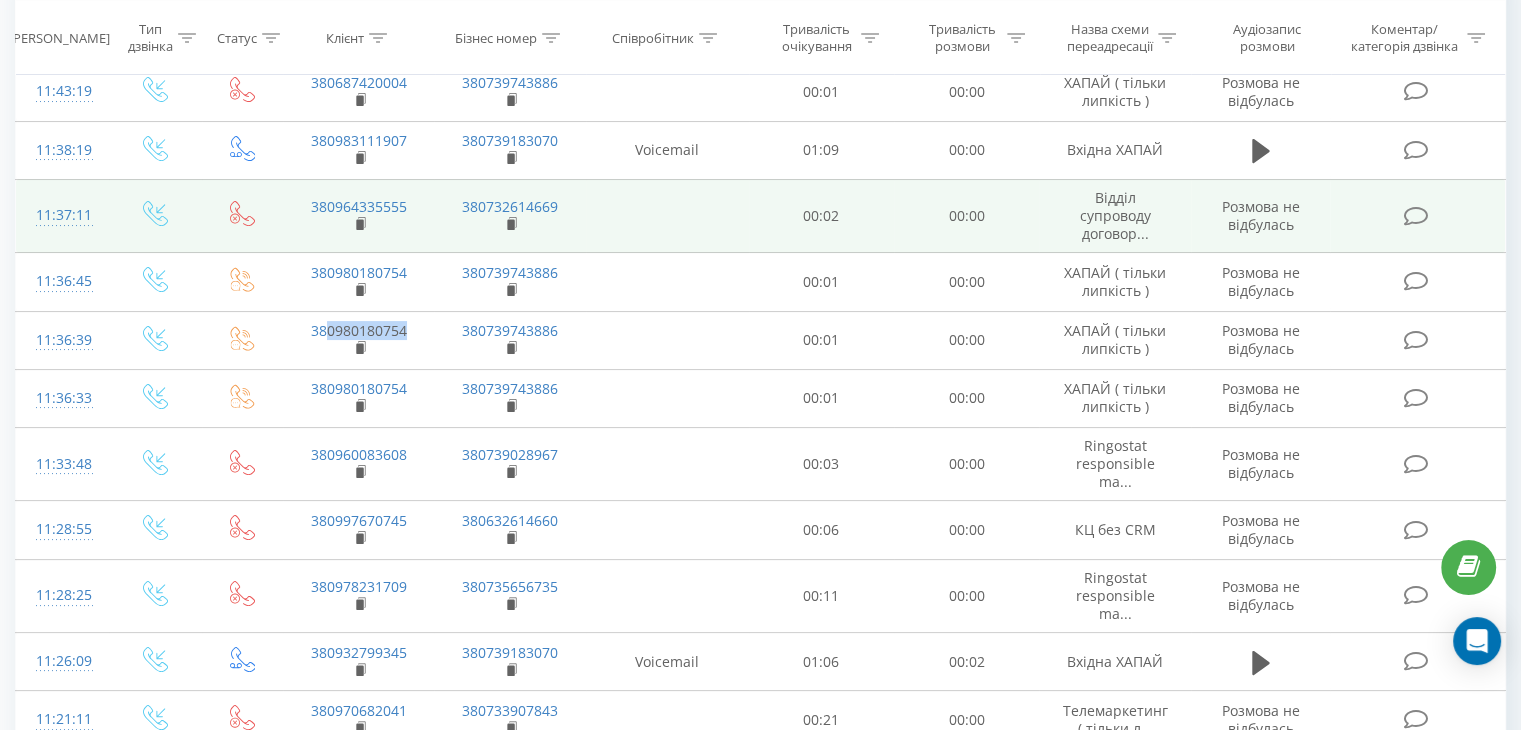 scroll, scrollTop: 140, scrollLeft: 0, axis: vertical 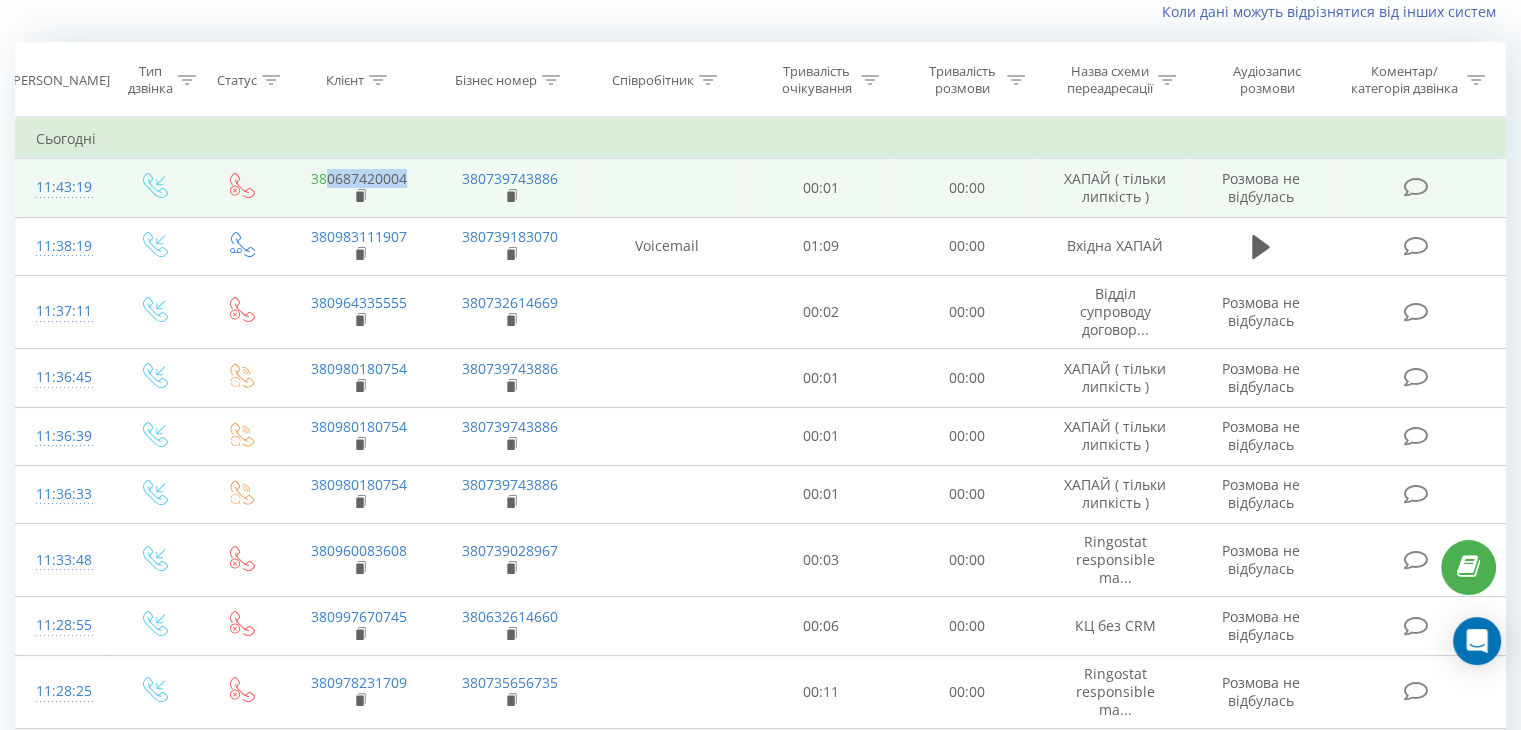 drag, startPoint x: 421, startPoint y: 176, endPoint x: 328, endPoint y: 171, distance: 93.13431 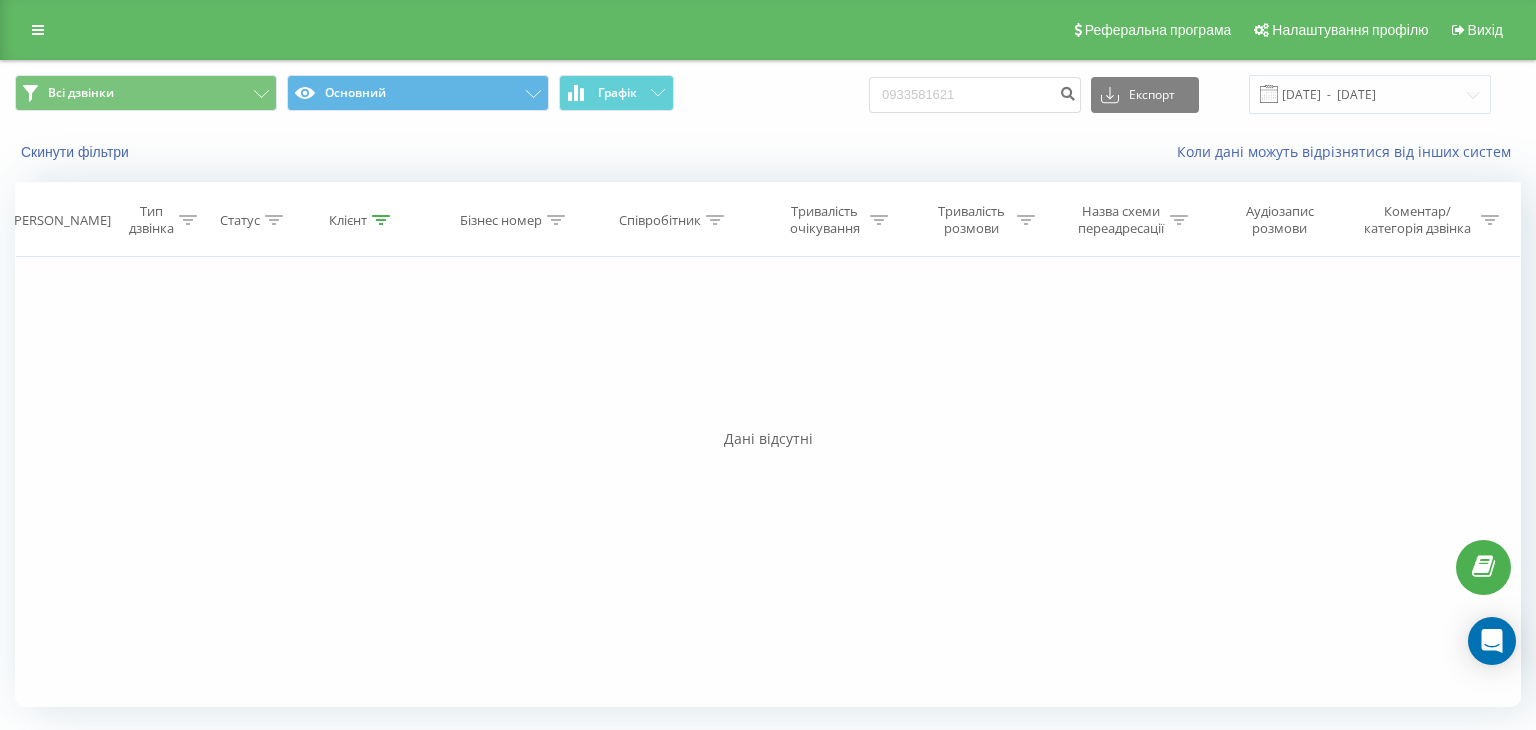 scroll, scrollTop: 0, scrollLeft: 0, axis: both 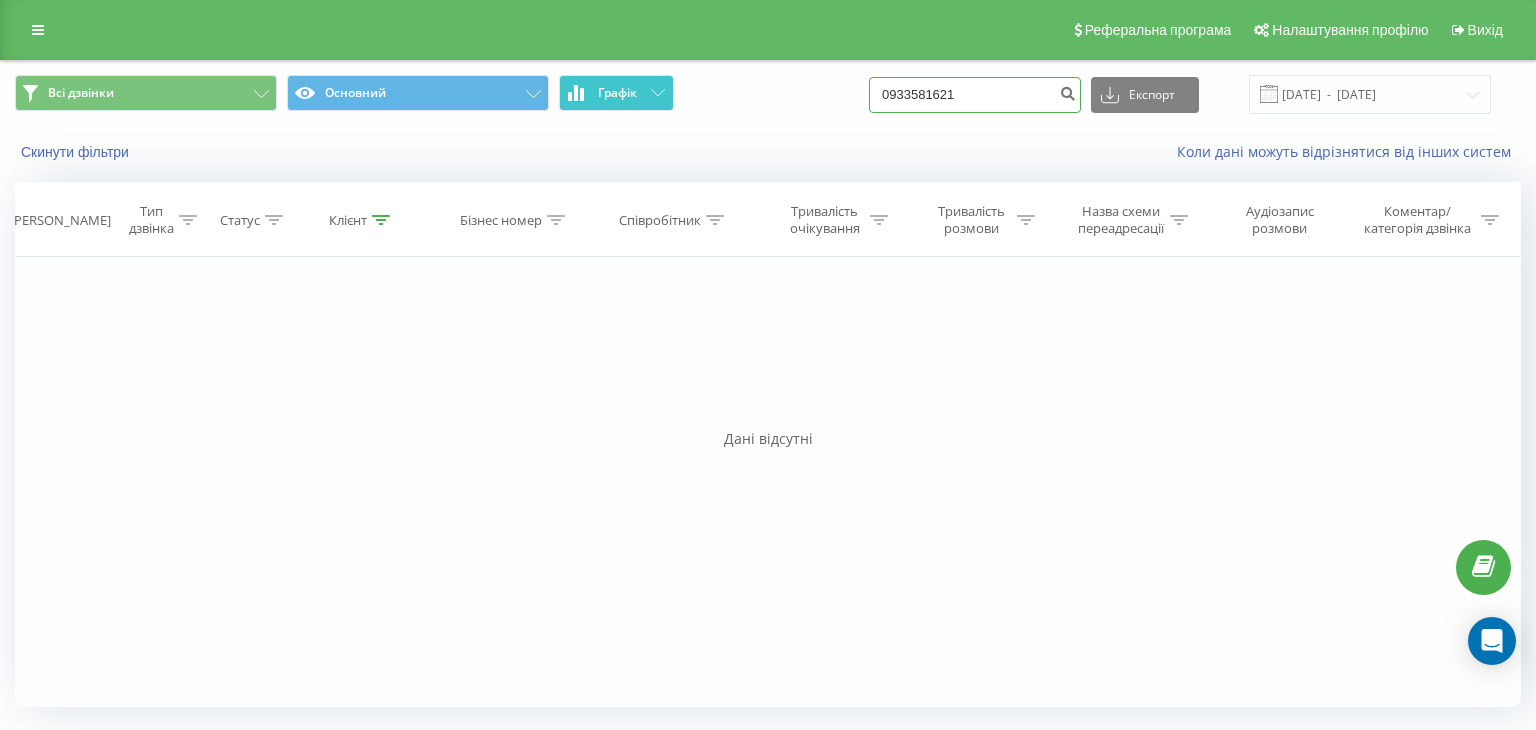 drag, startPoint x: 994, startPoint y: 95, endPoint x: 669, endPoint y: 108, distance: 325.2599 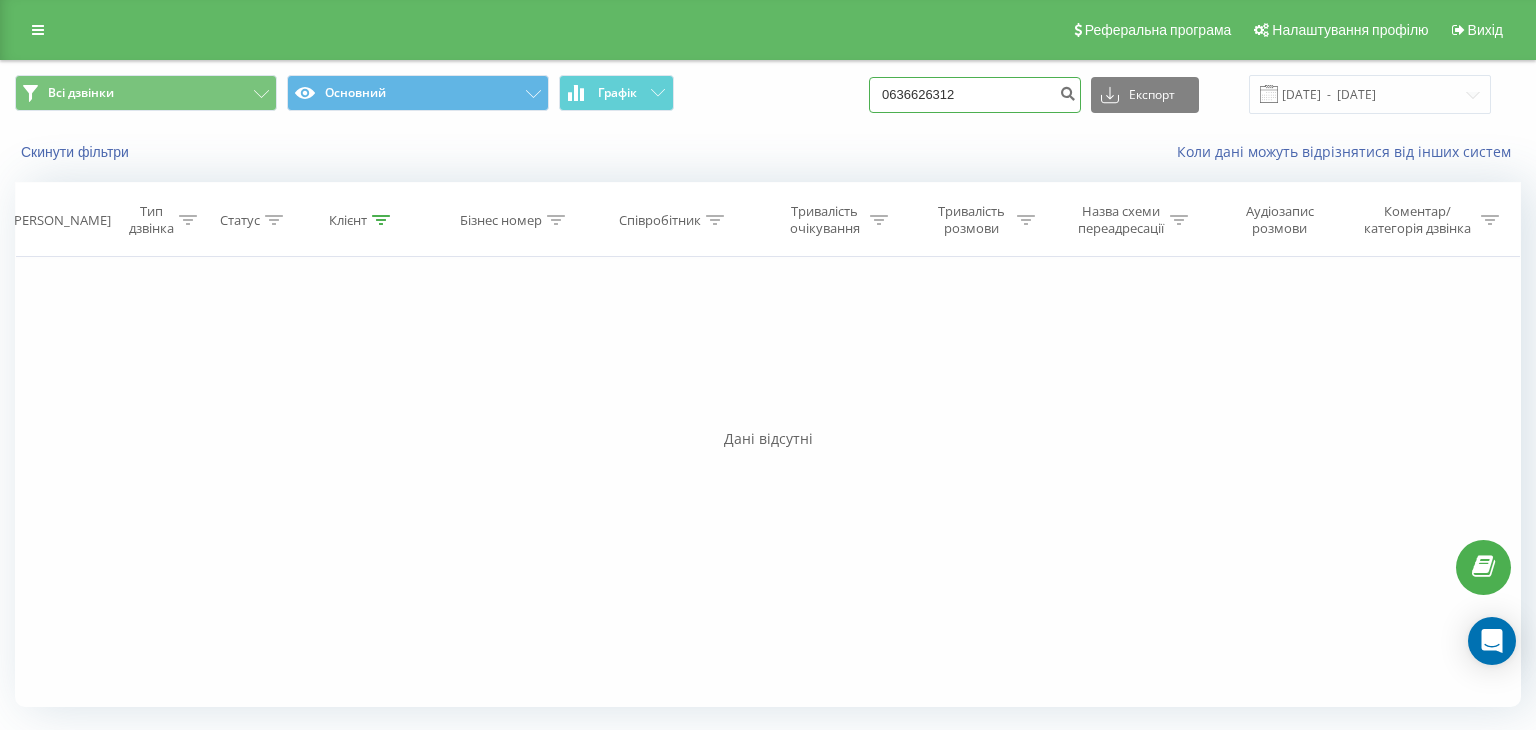 type on "0636626312" 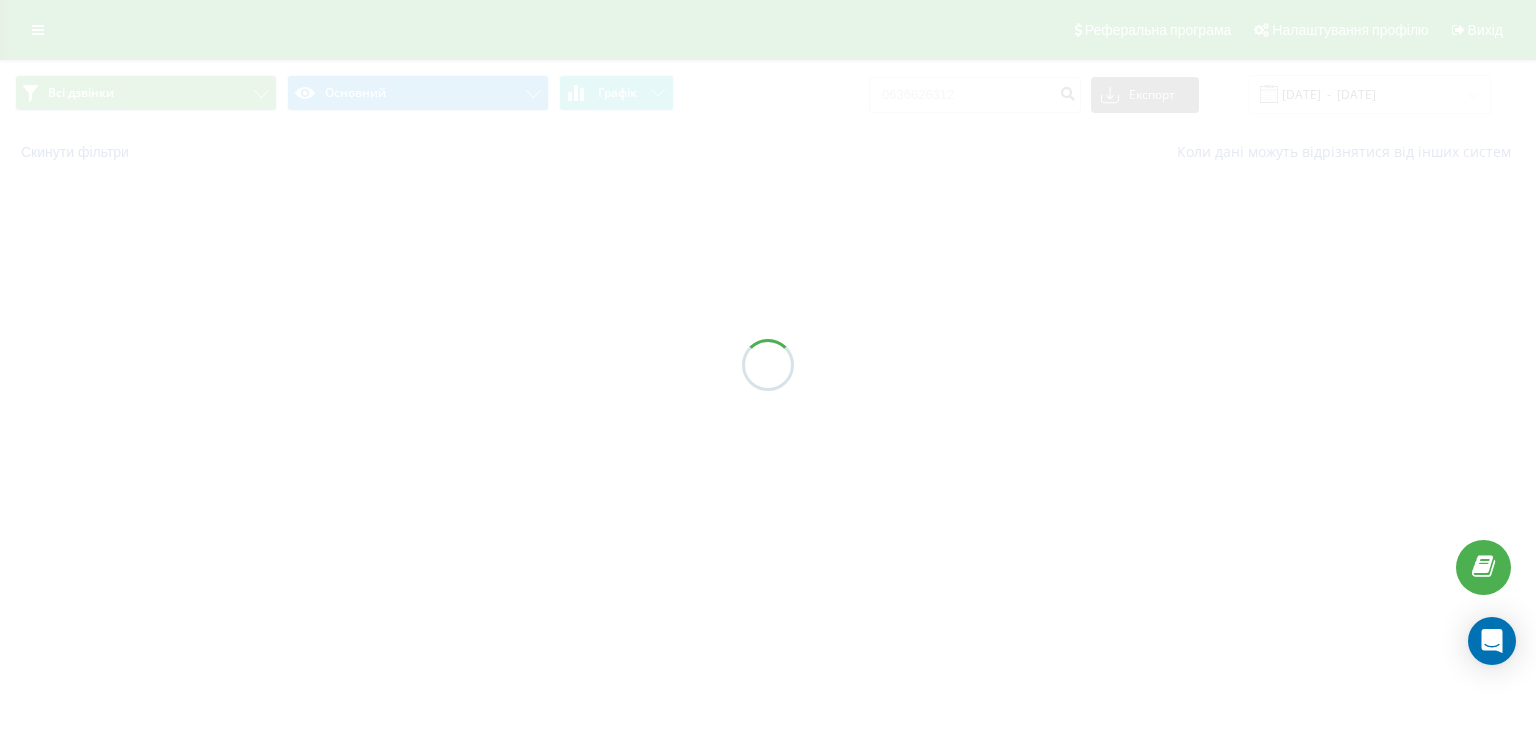 scroll, scrollTop: 0, scrollLeft: 0, axis: both 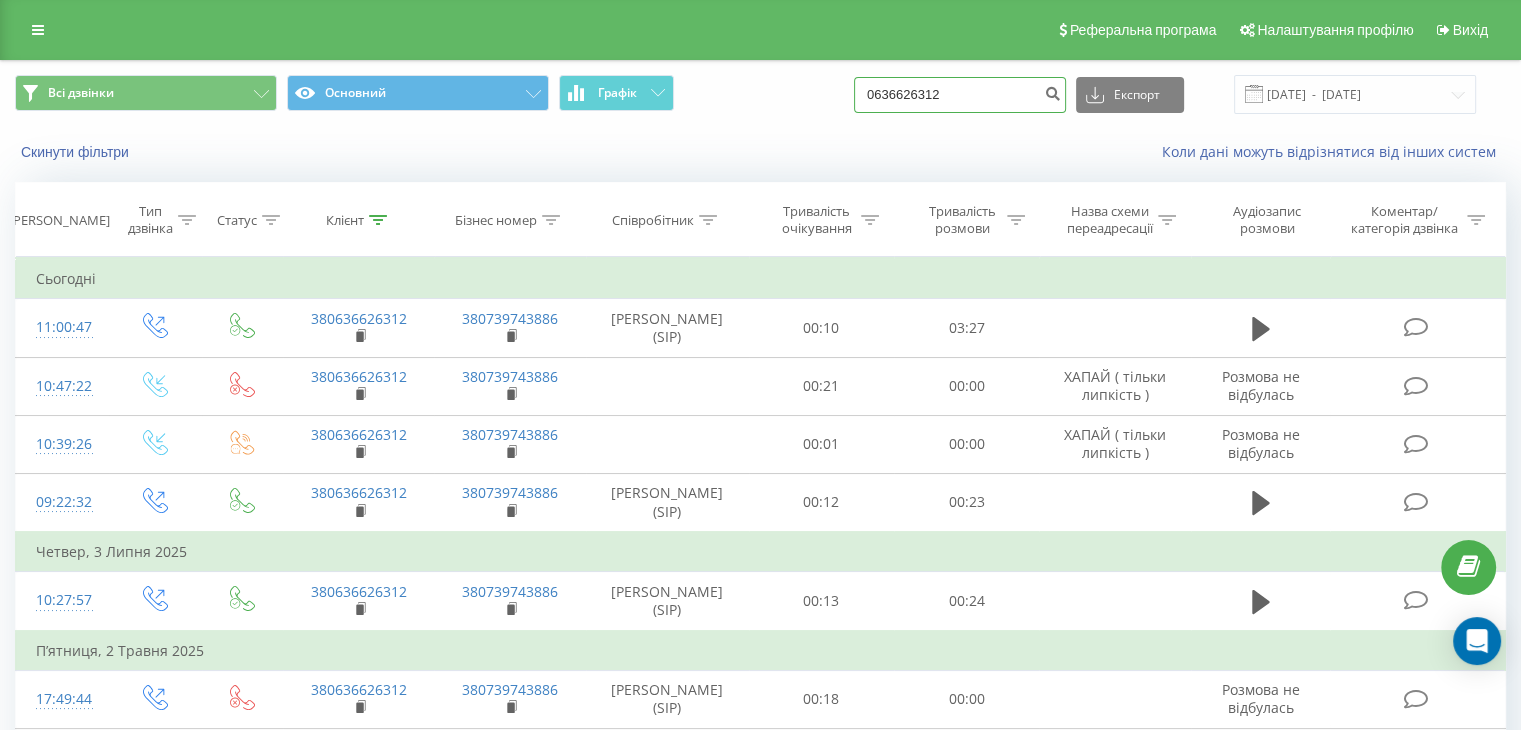 drag, startPoint x: 996, startPoint y: 81, endPoint x: 606, endPoint y: 54, distance: 390.9335 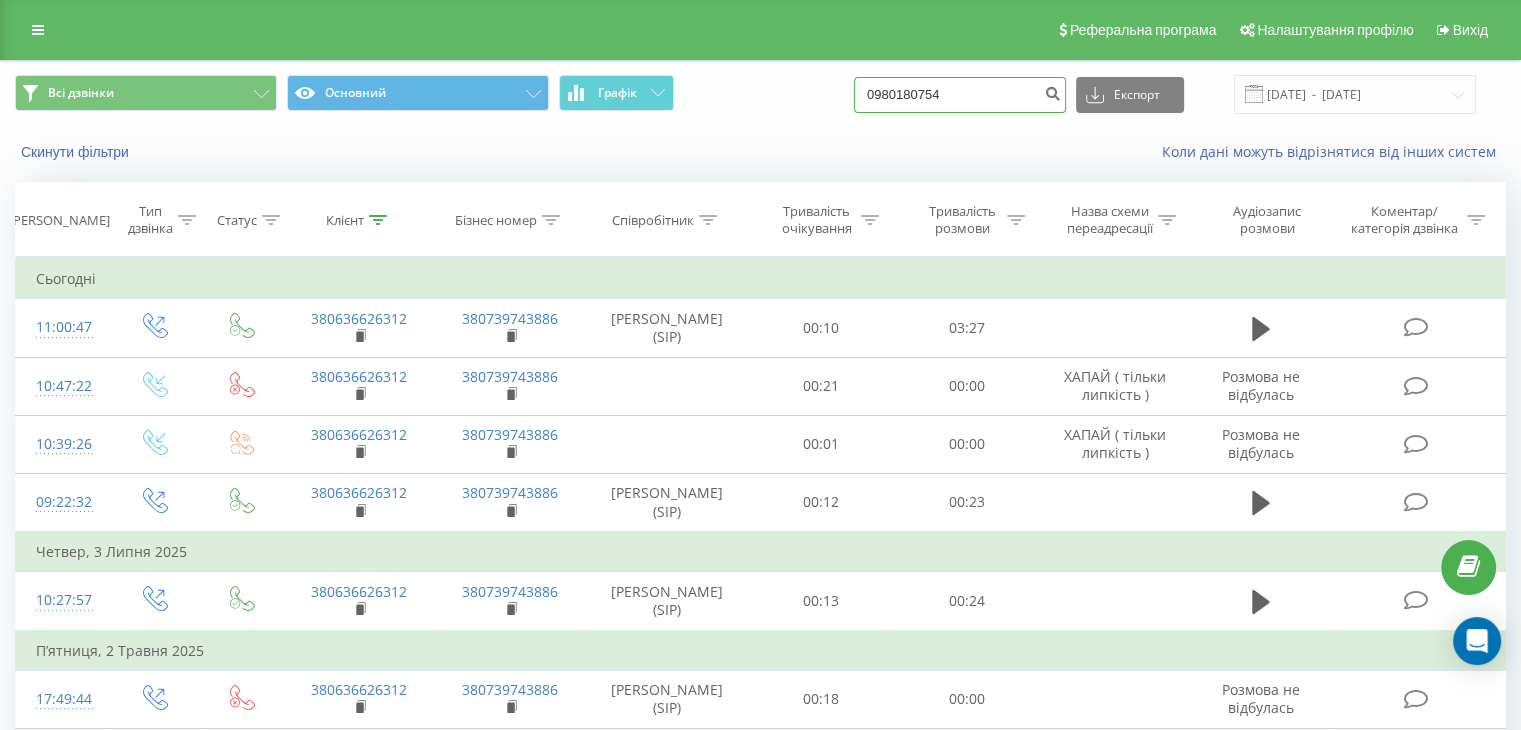 type on "0980180754" 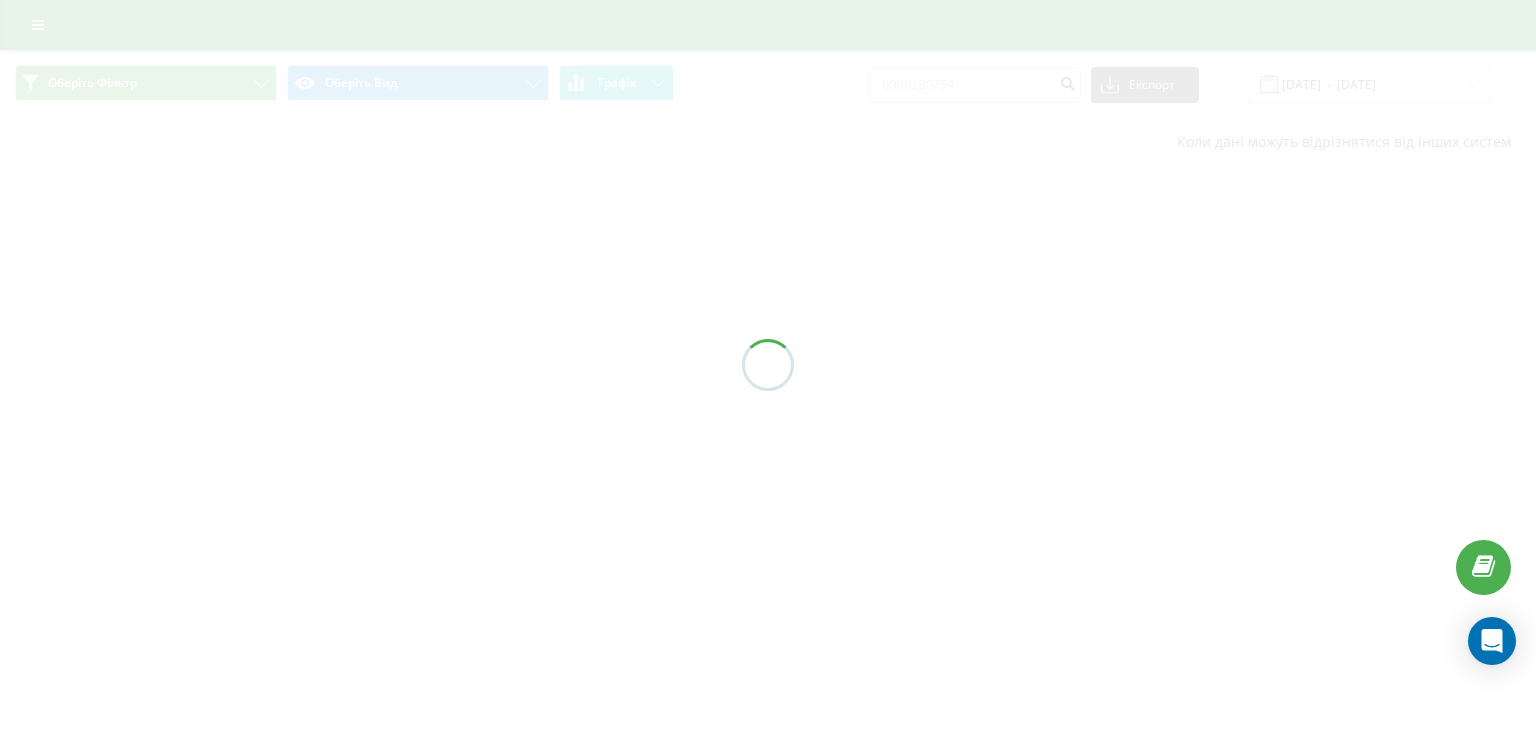 scroll, scrollTop: 0, scrollLeft: 0, axis: both 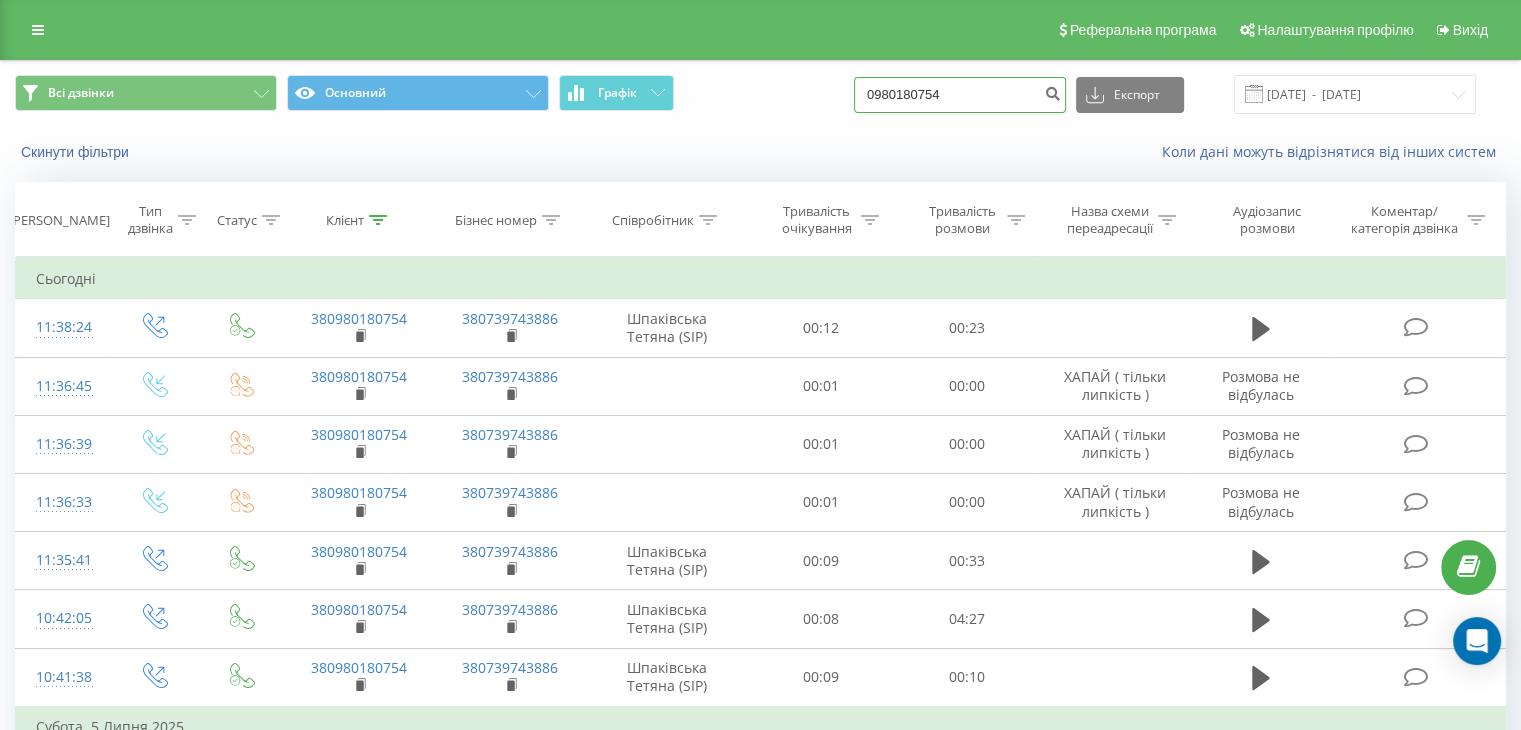 drag, startPoint x: 988, startPoint y: 81, endPoint x: 577, endPoint y: 140, distance: 415.2132 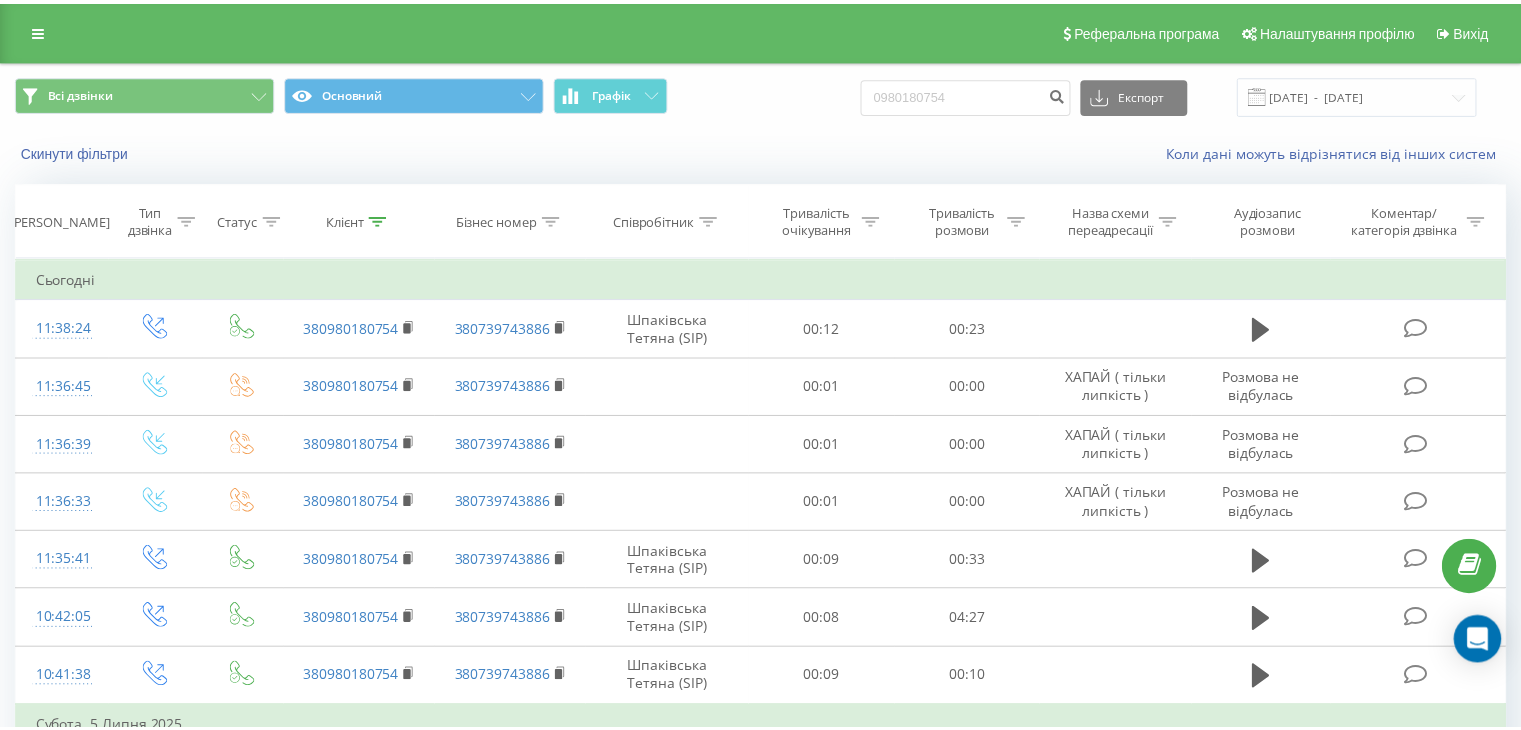 scroll, scrollTop: 0, scrollLeft: 0, axis: both 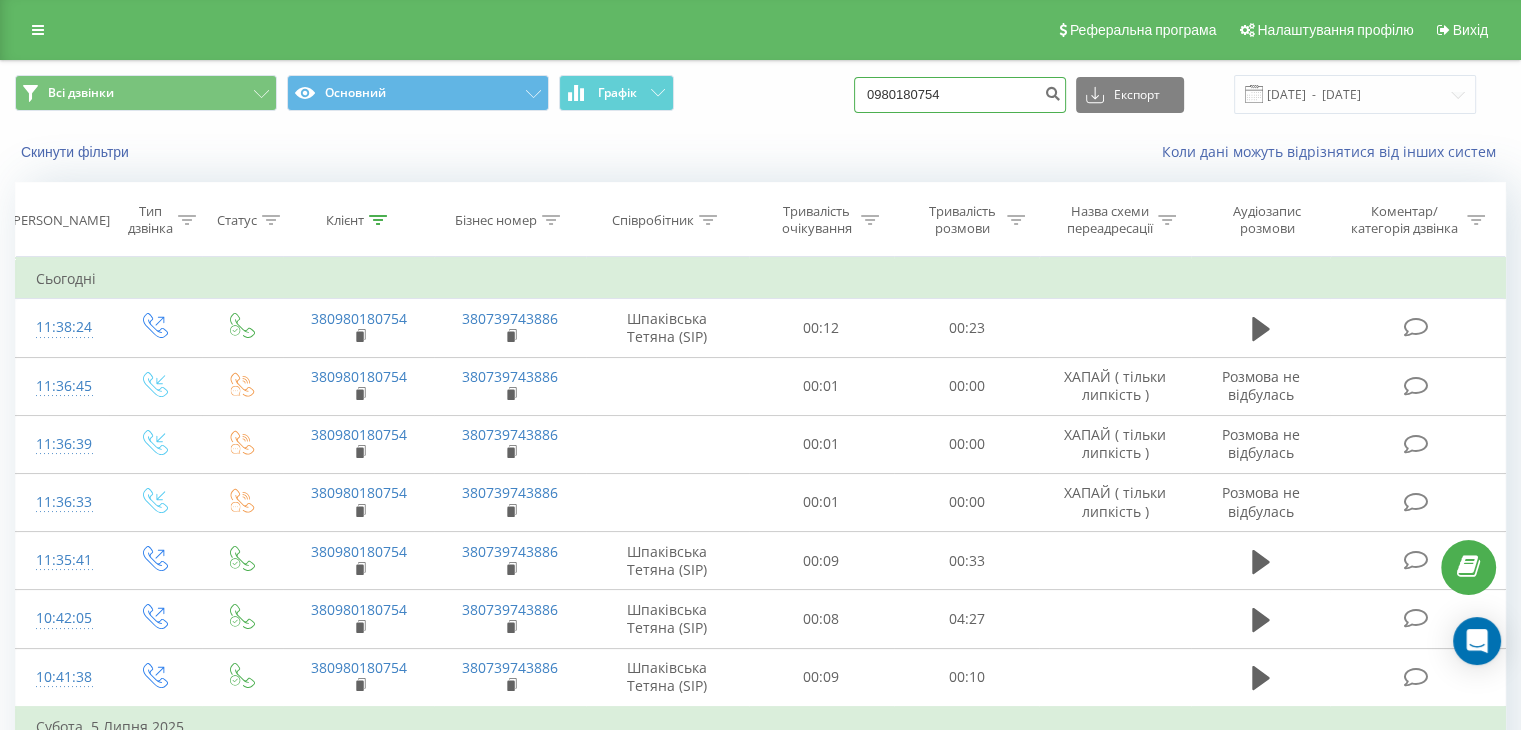 drag, startPoint x: 1008, startPoint y: 82, endPoint x: 710, endPoint y: 101, distance: 298.6051 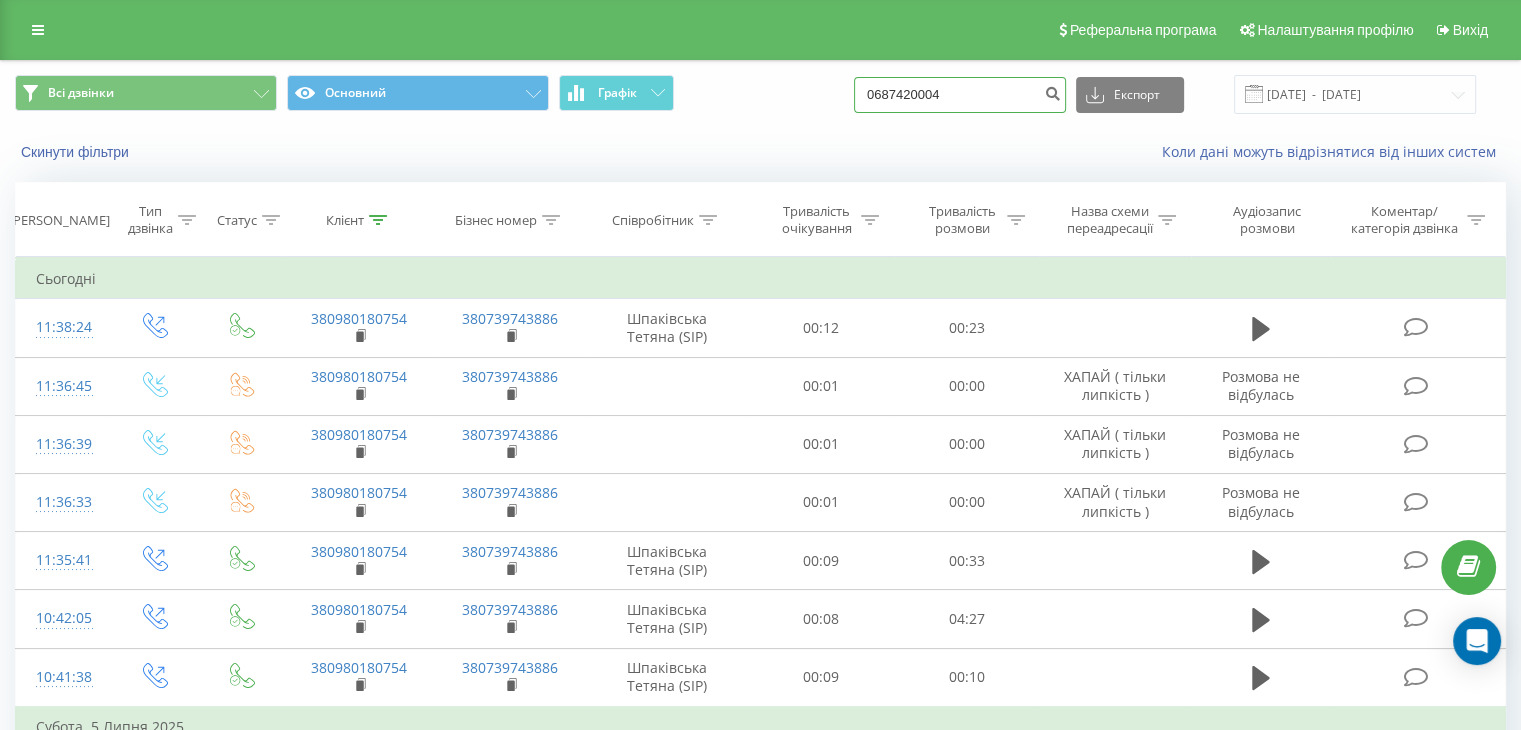 type on "0687420004" 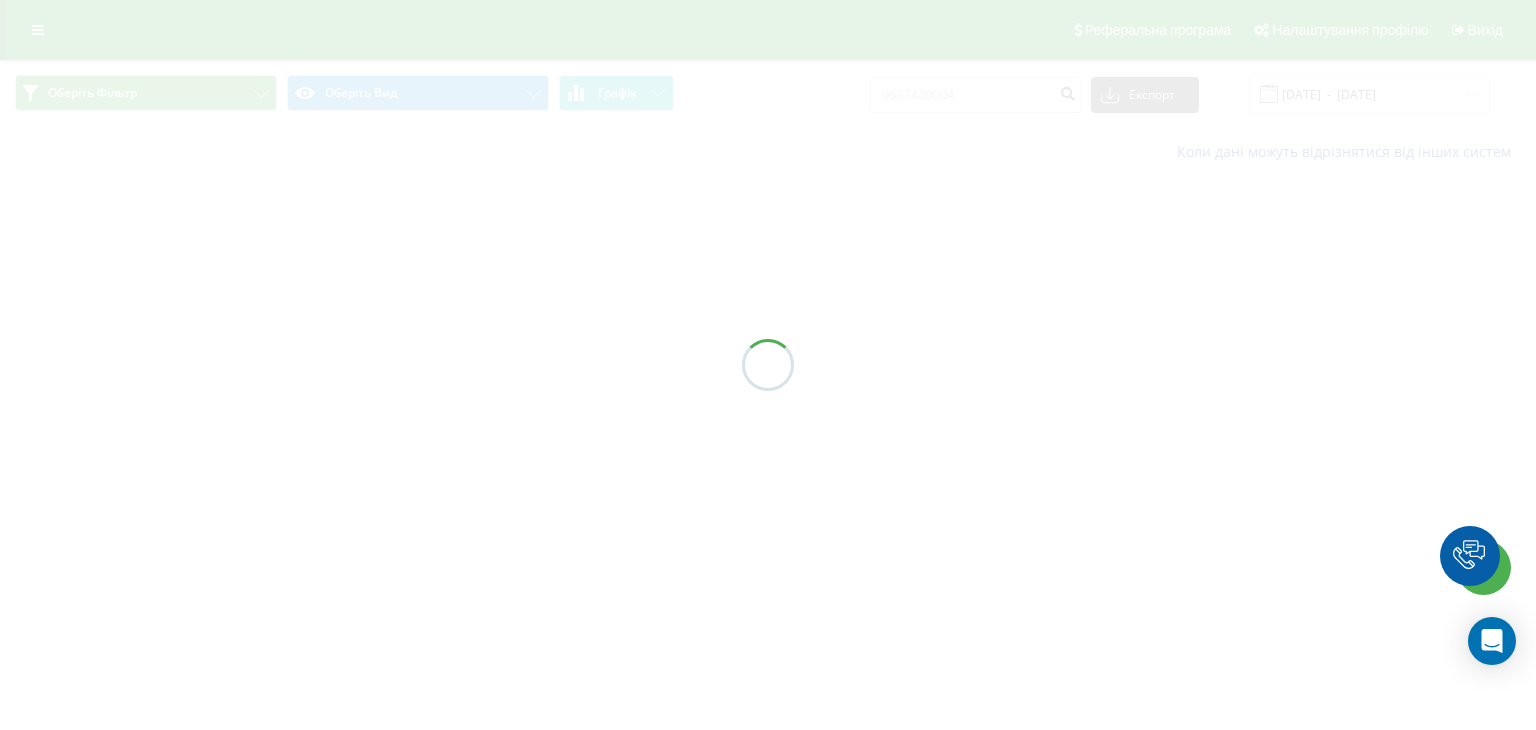 scroll, scrollTop: 0, scrollLeft: 0, axis: both 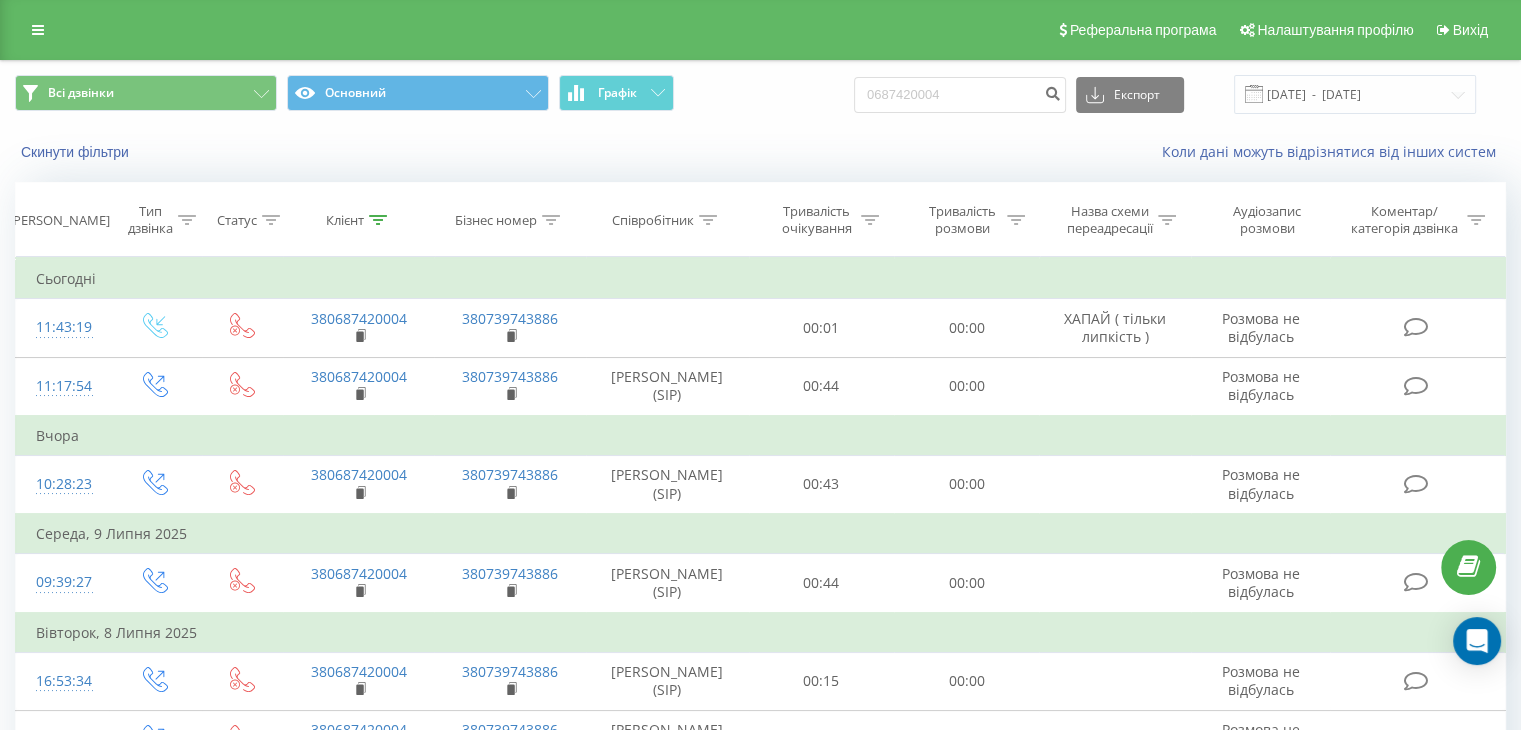 click on "Реферальна програма Налаштування профілю Вихід" at bounding box center (760, 30) 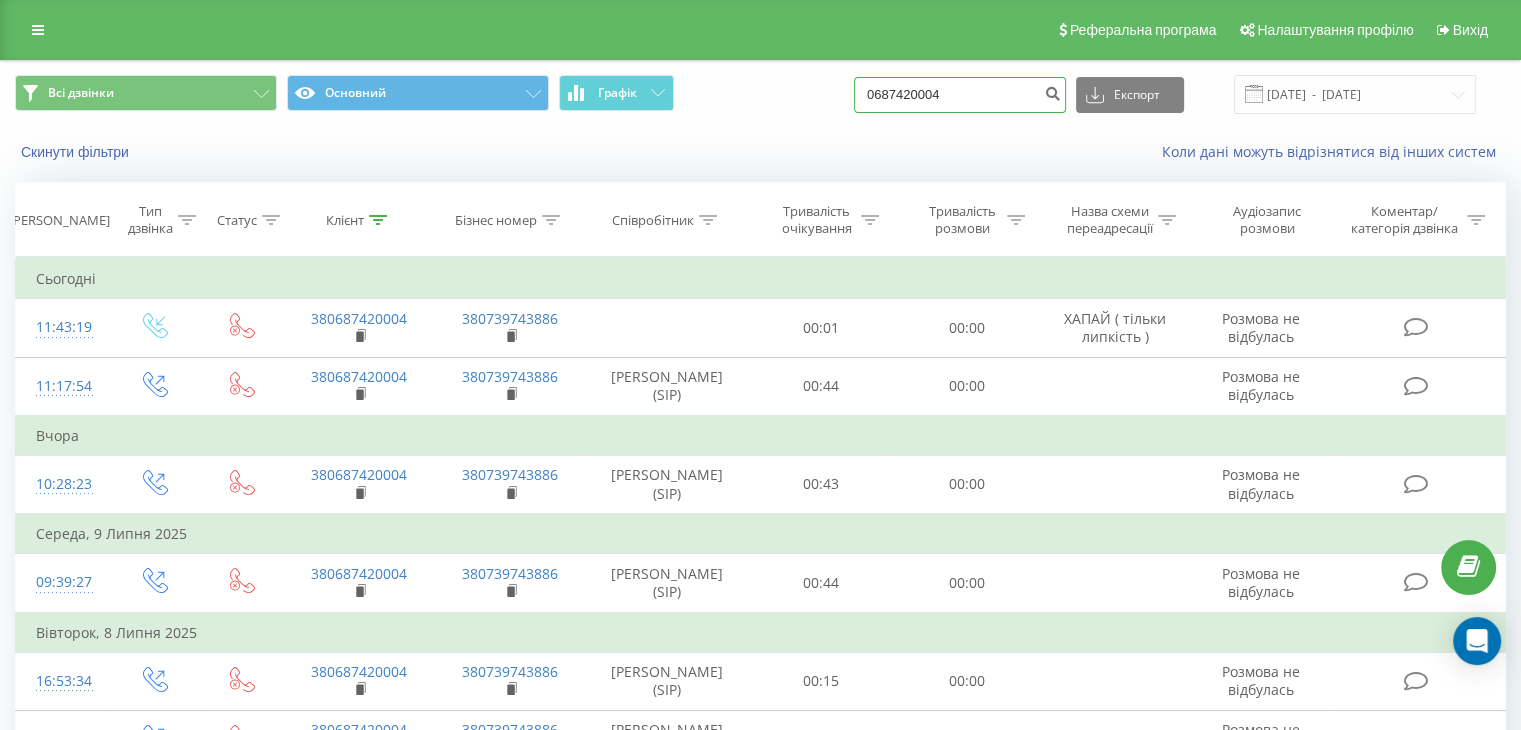 drag, startPoint x: 912, startPoint y: 91, endPoint x: 728, endPoint y: 110, distance: 184.97838 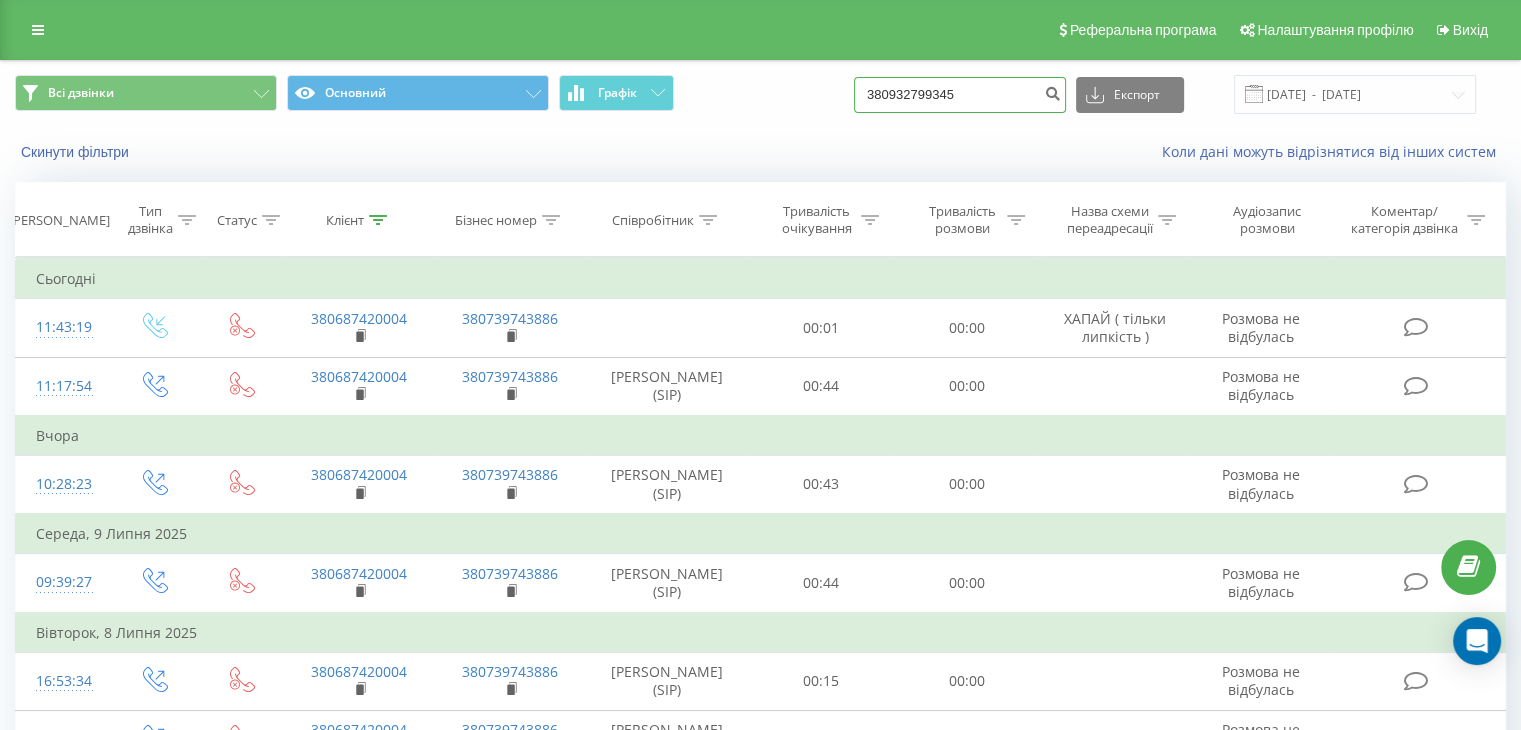 drag, startPoint x: 890, startPoint y: 86, endPoint x: 864, endPoint y: 77, distance: 27.513634 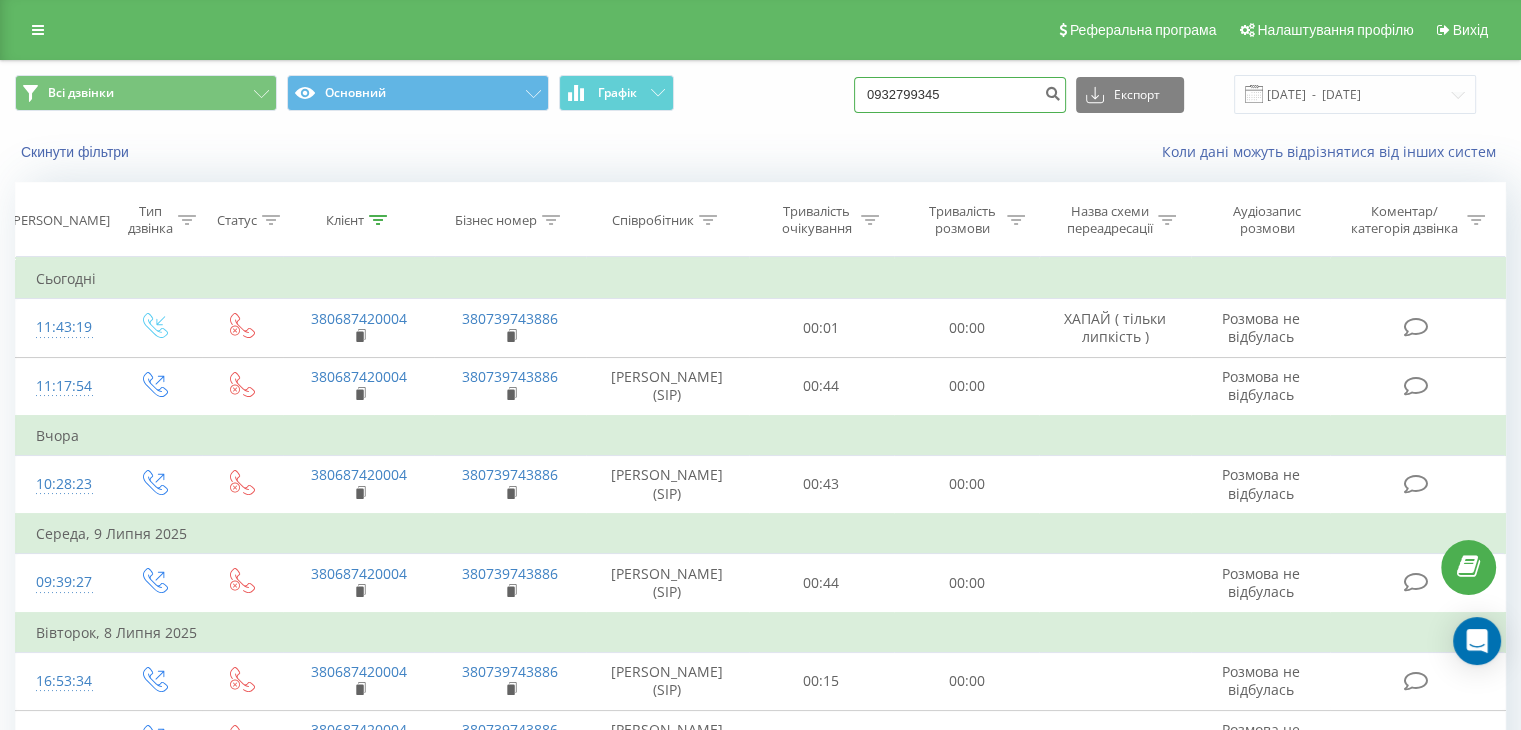 type on "0932799345" 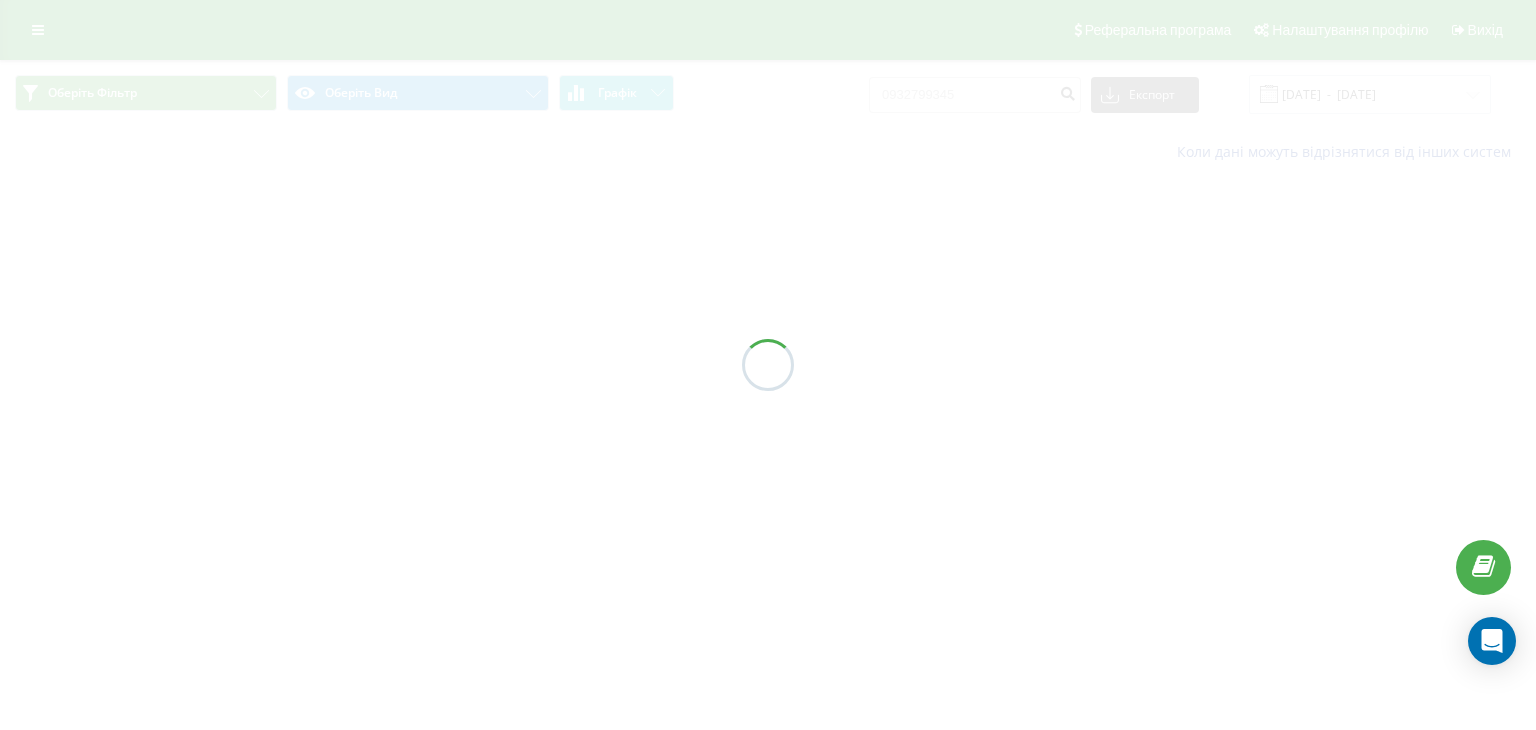 scroll, scrollTop: 0, scrollLeft: 0, axis: both 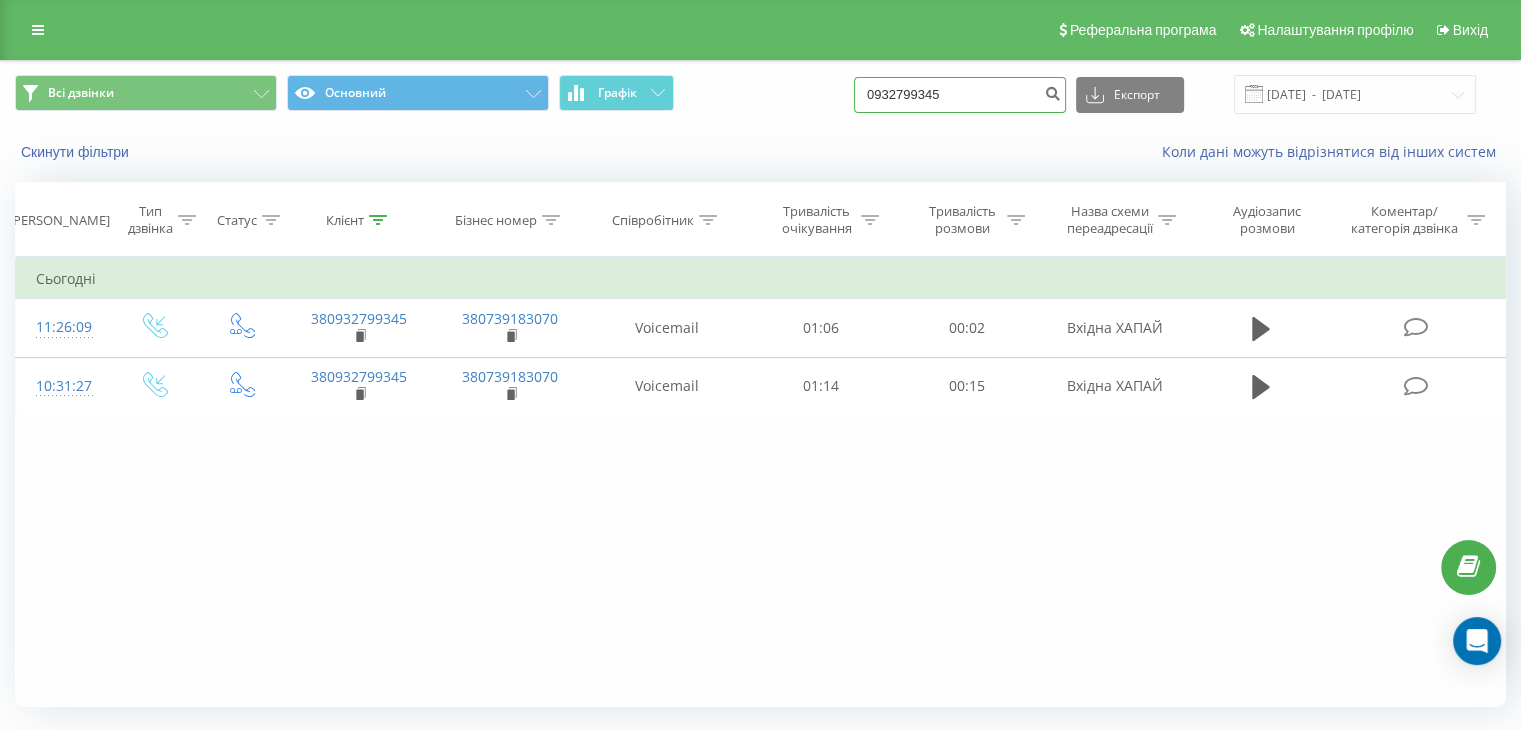 drag, startPoint x: 808, startPoint y: 71, endPoint x: 727, endPoint y: 81, distance: 81.61495 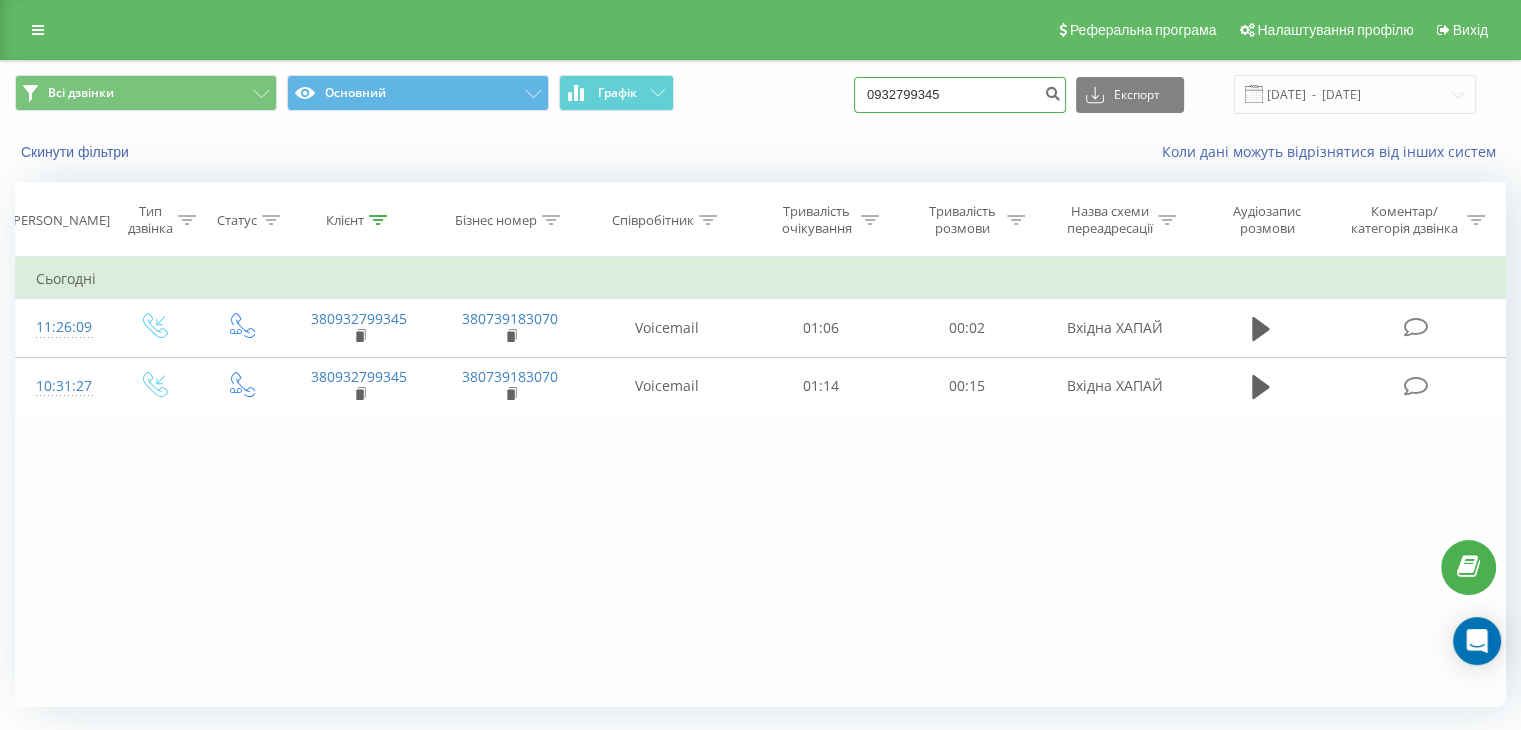 drag, startPoint x: 994, startPoint y: 105, endPoint x: 770, endPoint y: 123, distance: 224.72205 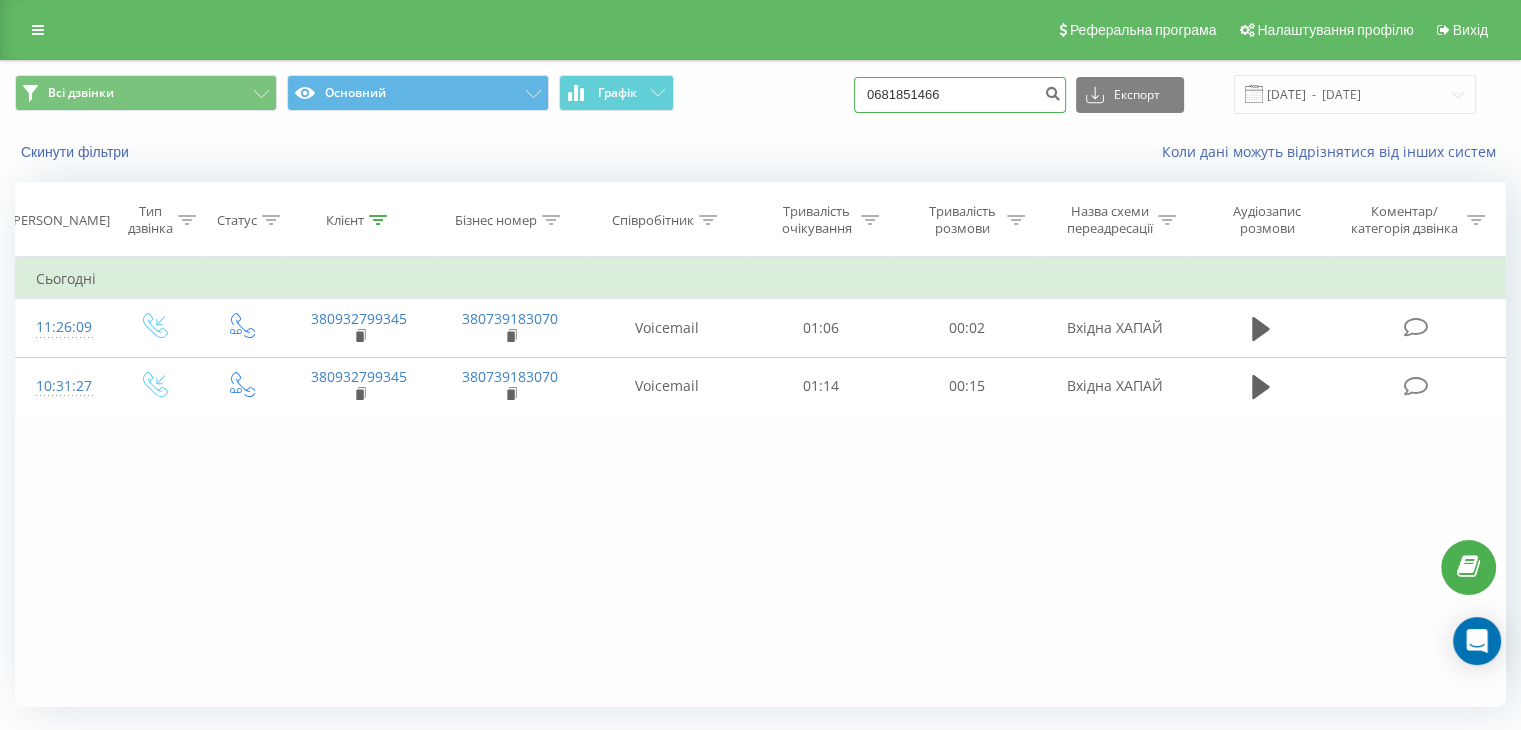 type on "0681851466" 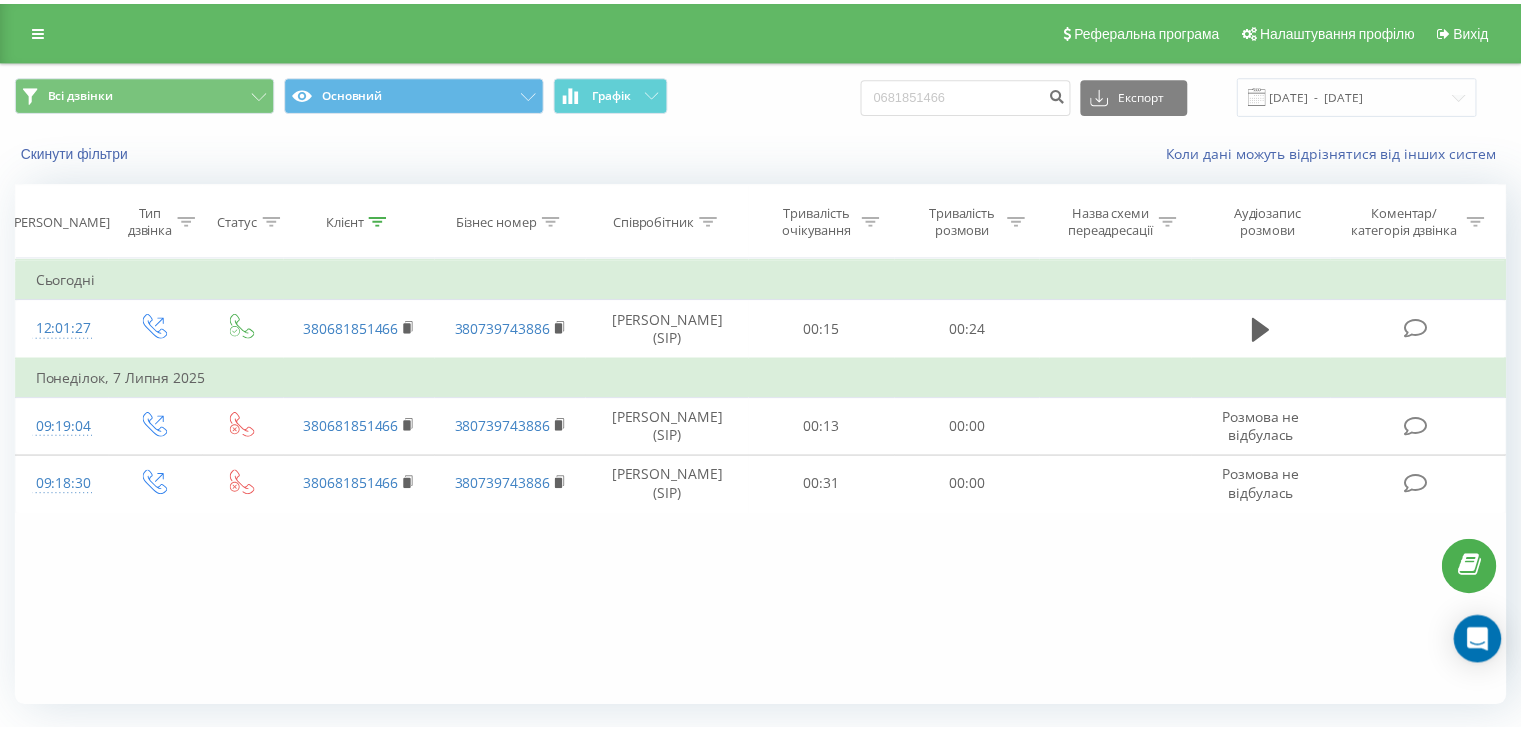scroll, scrollTop: 0, scrollLeft: 0, axis: both 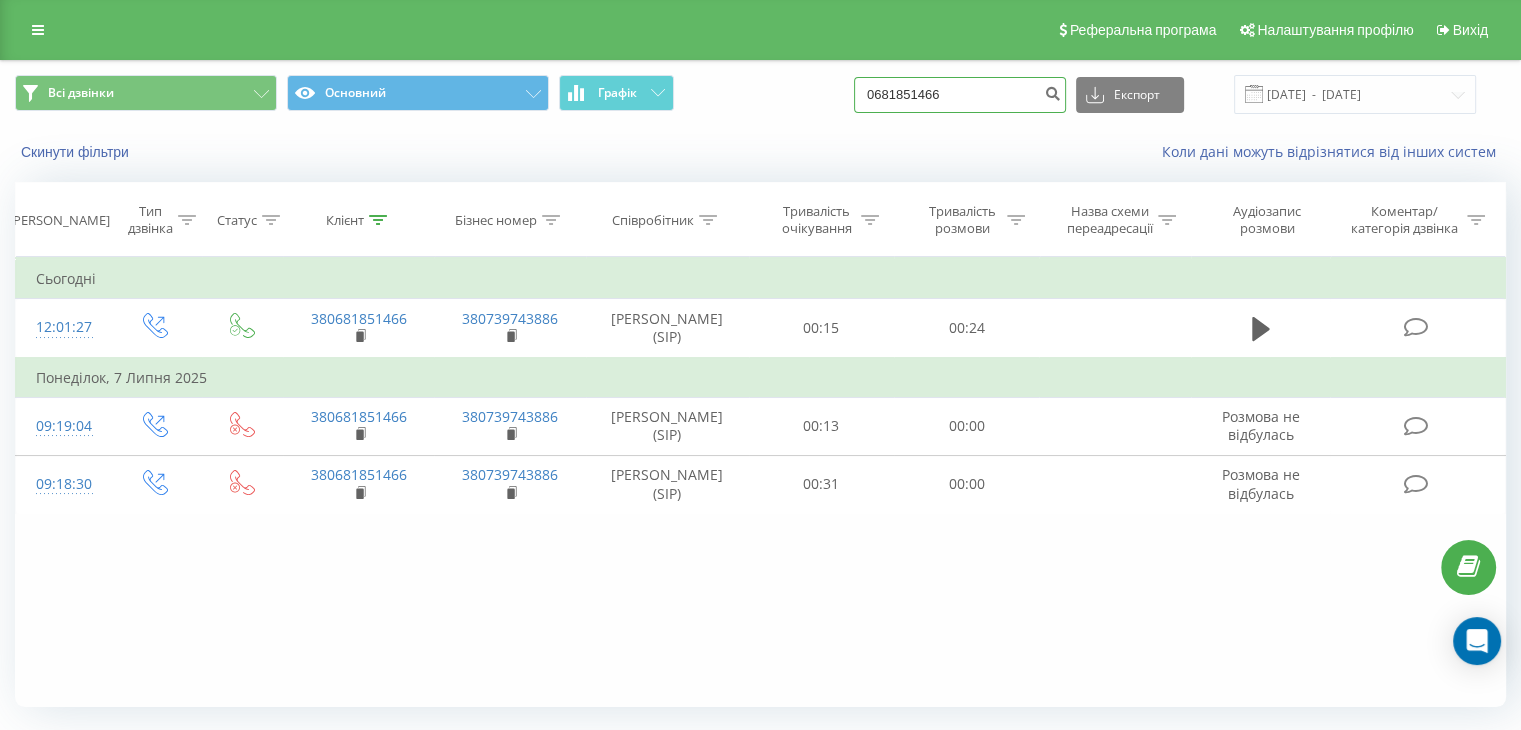 click on "0681851466" at bounding box center (960, 95) 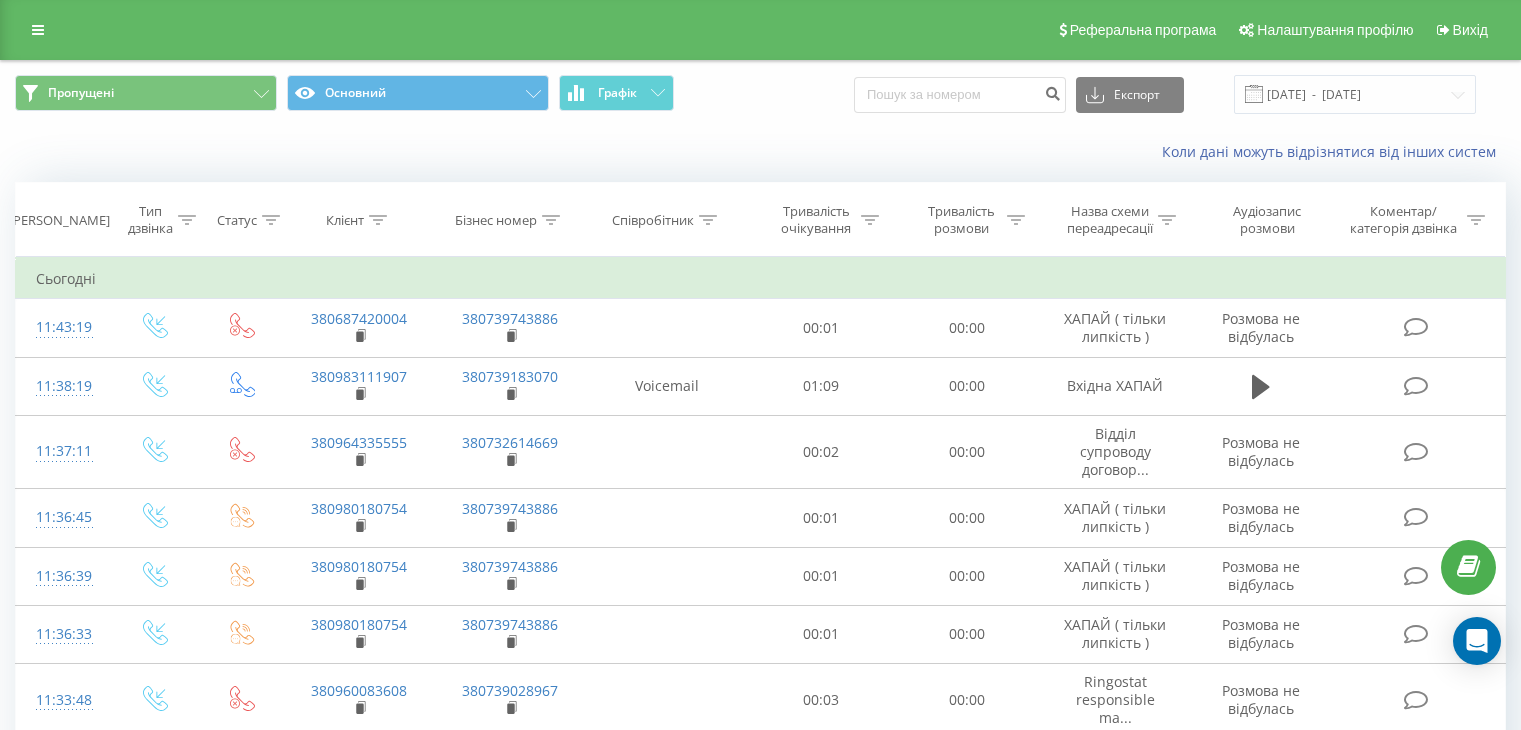 scroll, scrollTop: 140, scrollLeft: 0, axis: vertical 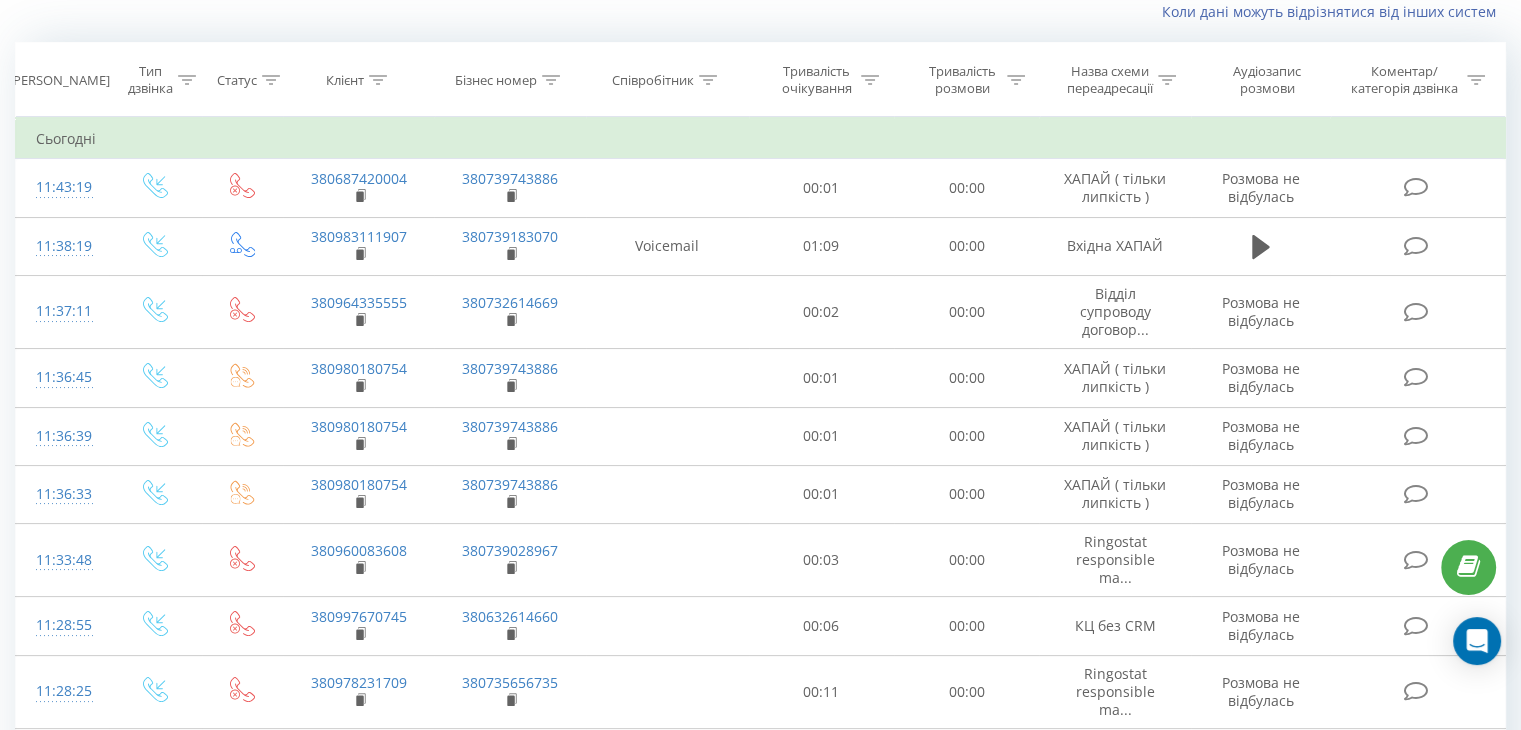 drag, startPoint x: 0, startPoint y: 7, endPoint x: 13, endPoint y: 8, distance: 13.038404 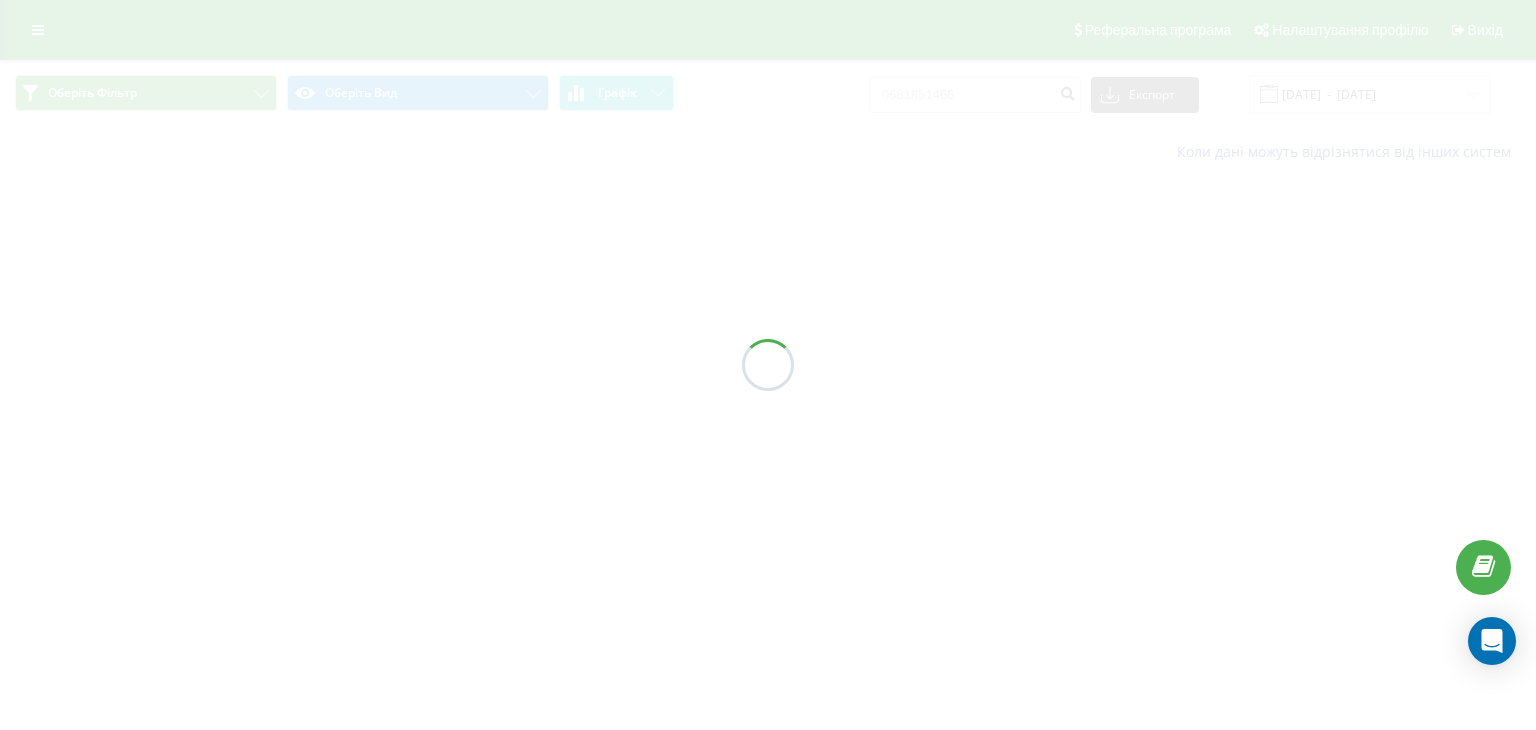 scroll, scrollTop: 0, scrollLeft: 0, axis: both 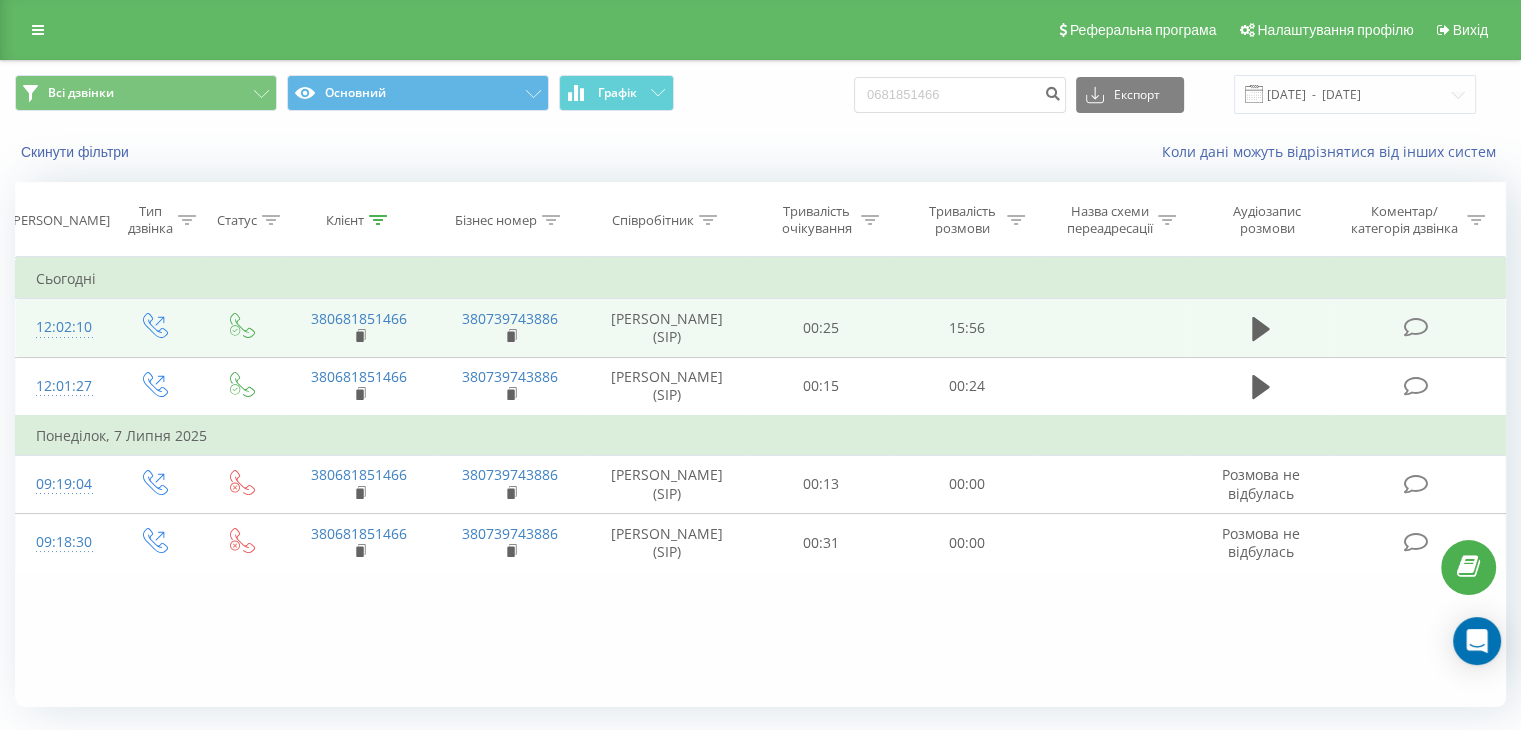click at bounding box center (1415, 327) 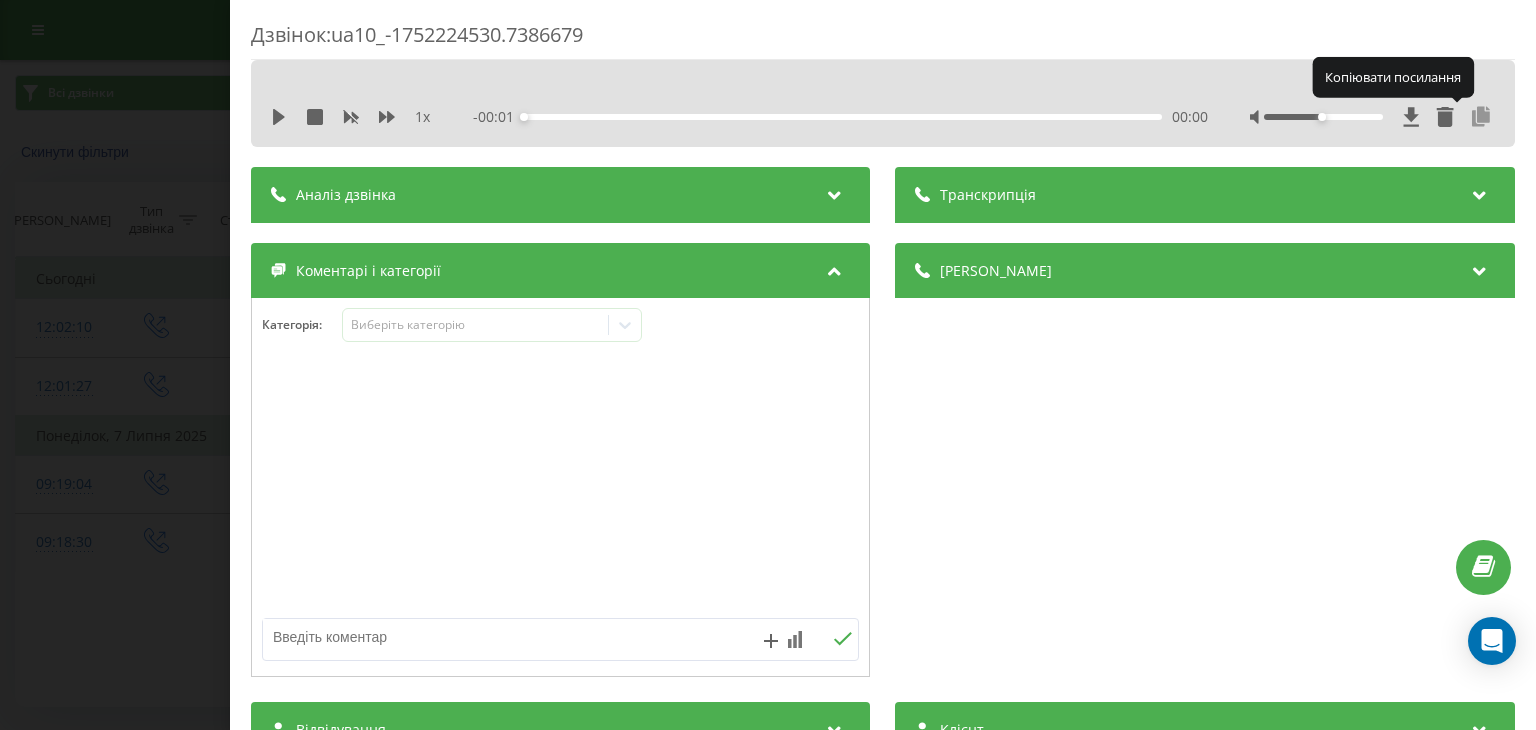 click at bounding box center [1482, 117] 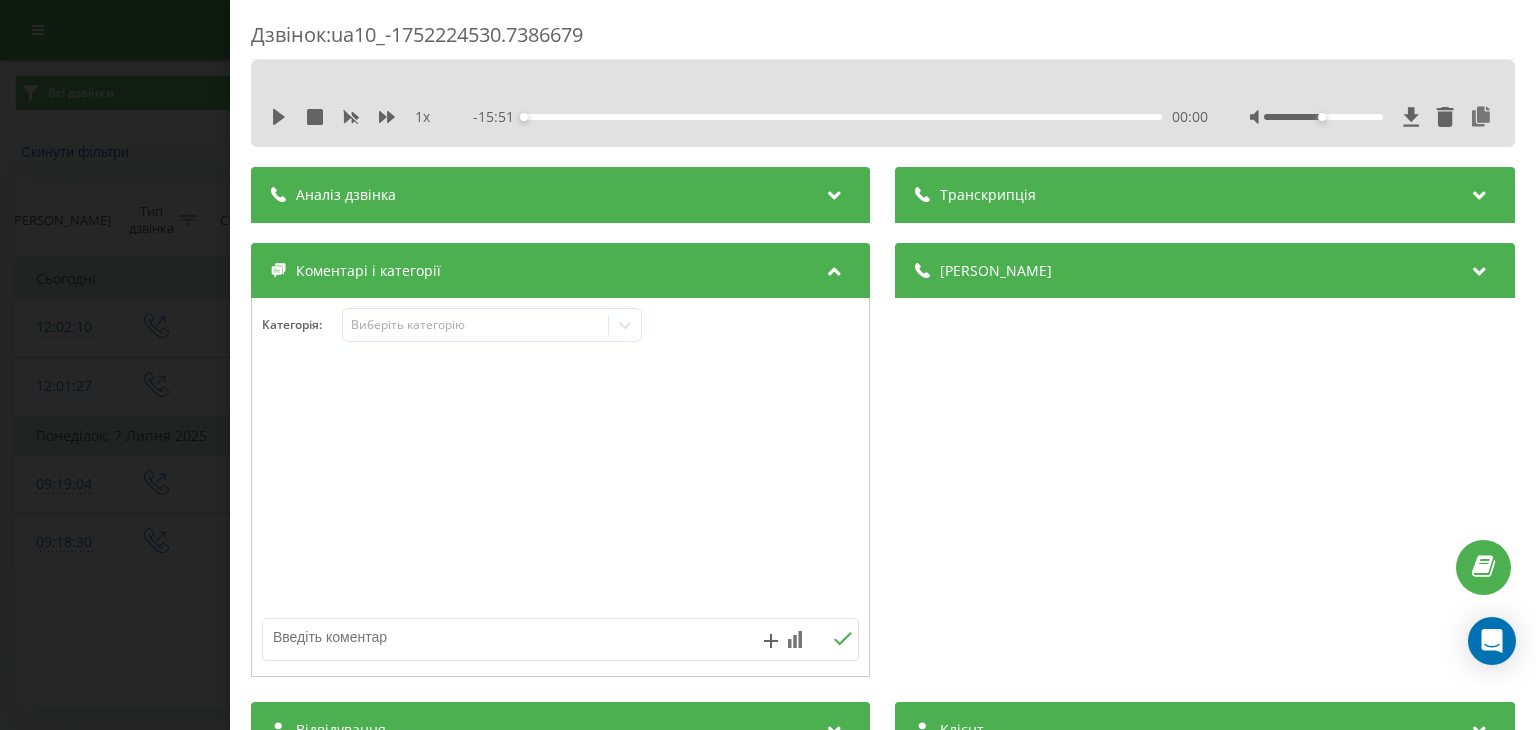 click on "Дзвінок :  ua10_-1752224530.7386679   1 x  - 15:51 00:00   00:00   Транскрипція Для AI-аналізу майбутніх дзвінків  налаштуйте та активуйте профіль на сторінці . Якщо профіль вже є і дзвінок відповідає його умовам, оновіть сторінку через 10 хвилин - AI аналізує поточний дзвінок. Аналіз дзвінка Для AI-аналізу майбутніх дзвінків  налаштуйте та активуйте профіль на сторінці . Якщо профіль вже є і дзвінок відповідає його умовам, оновіть сторінку через 10 хвилин - AI аналізує поточний дзвінок. Деталі дзвінка Загальне Дата дзвінка 2025-07-11 12:02:10 Тип дзвінка Вихідний Статус дзвінка Успішний 380739743886" at bounding box center [768, 365] 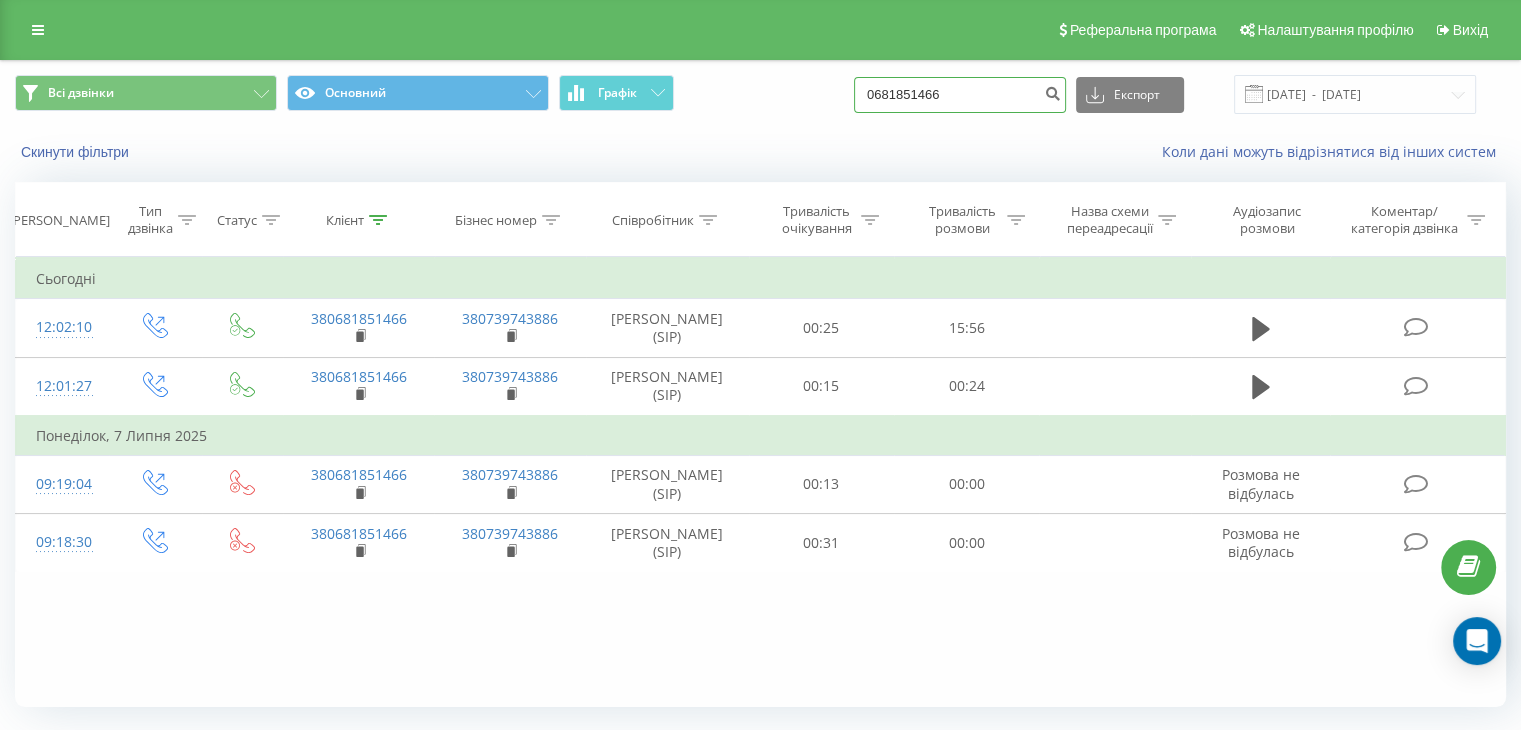 paste on "93 769 57 75" 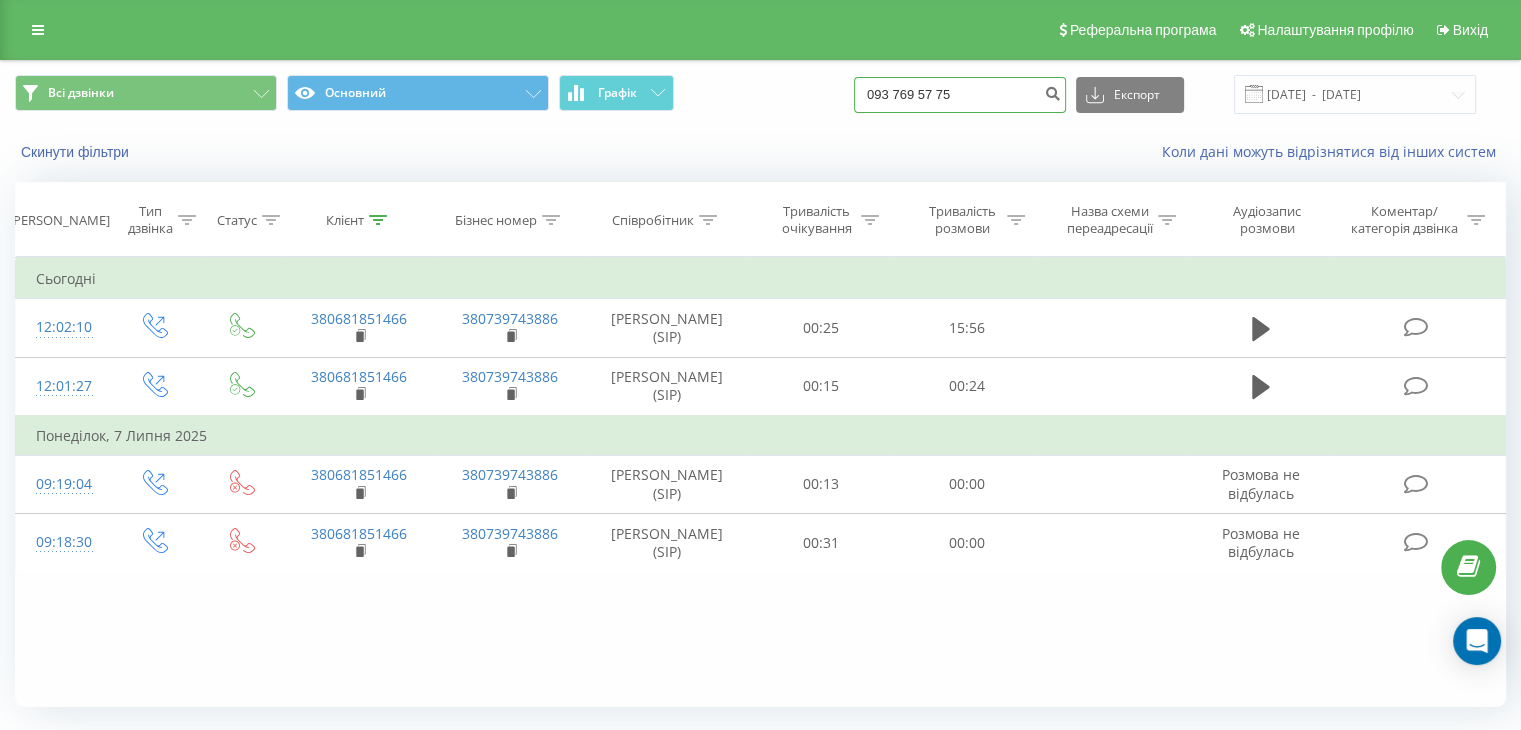 drag, startPoint x: 976, startPoint y: 84, endPoint x: 527, endPoint y: 133, distance: 451.6658 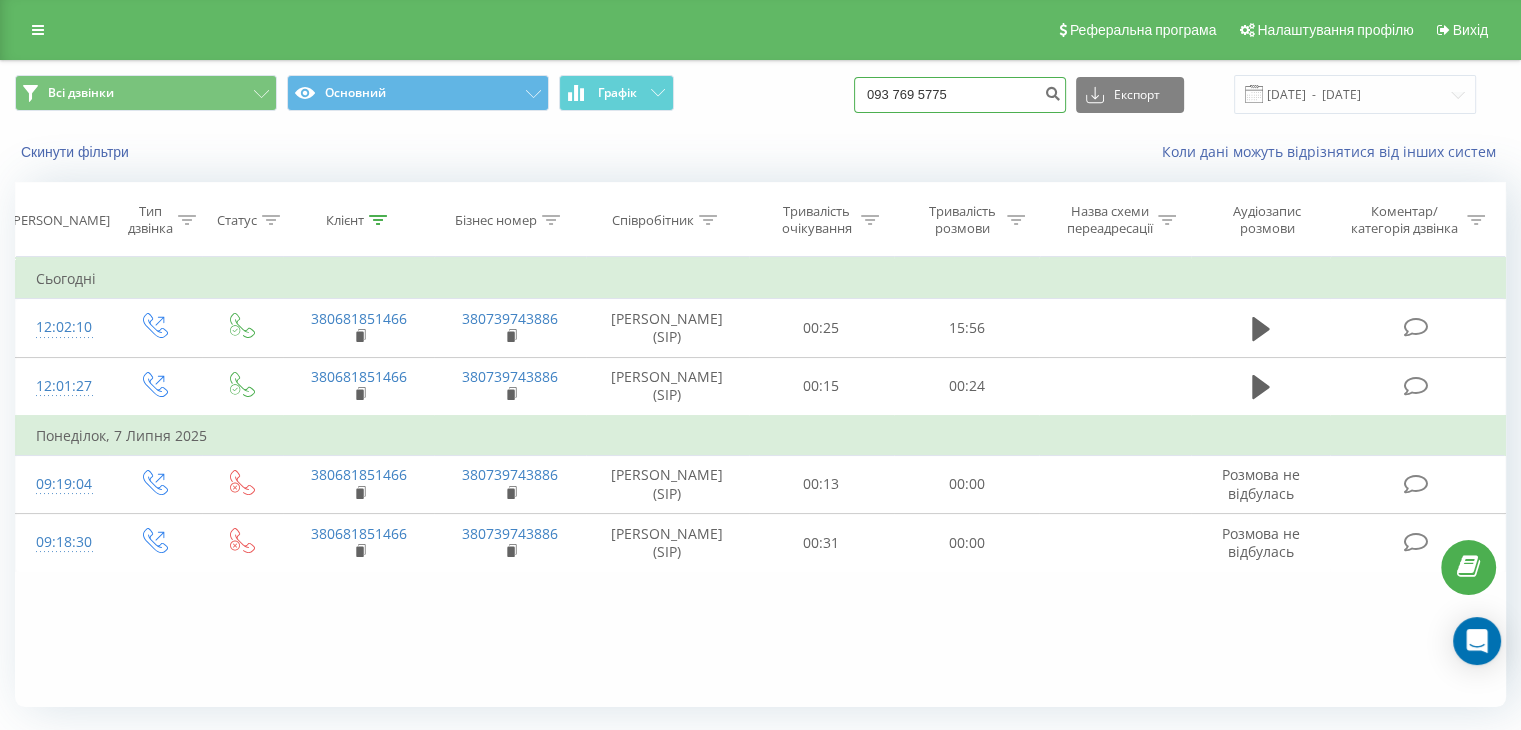 click on "093 769 5775" at bounding box center [960, 95] 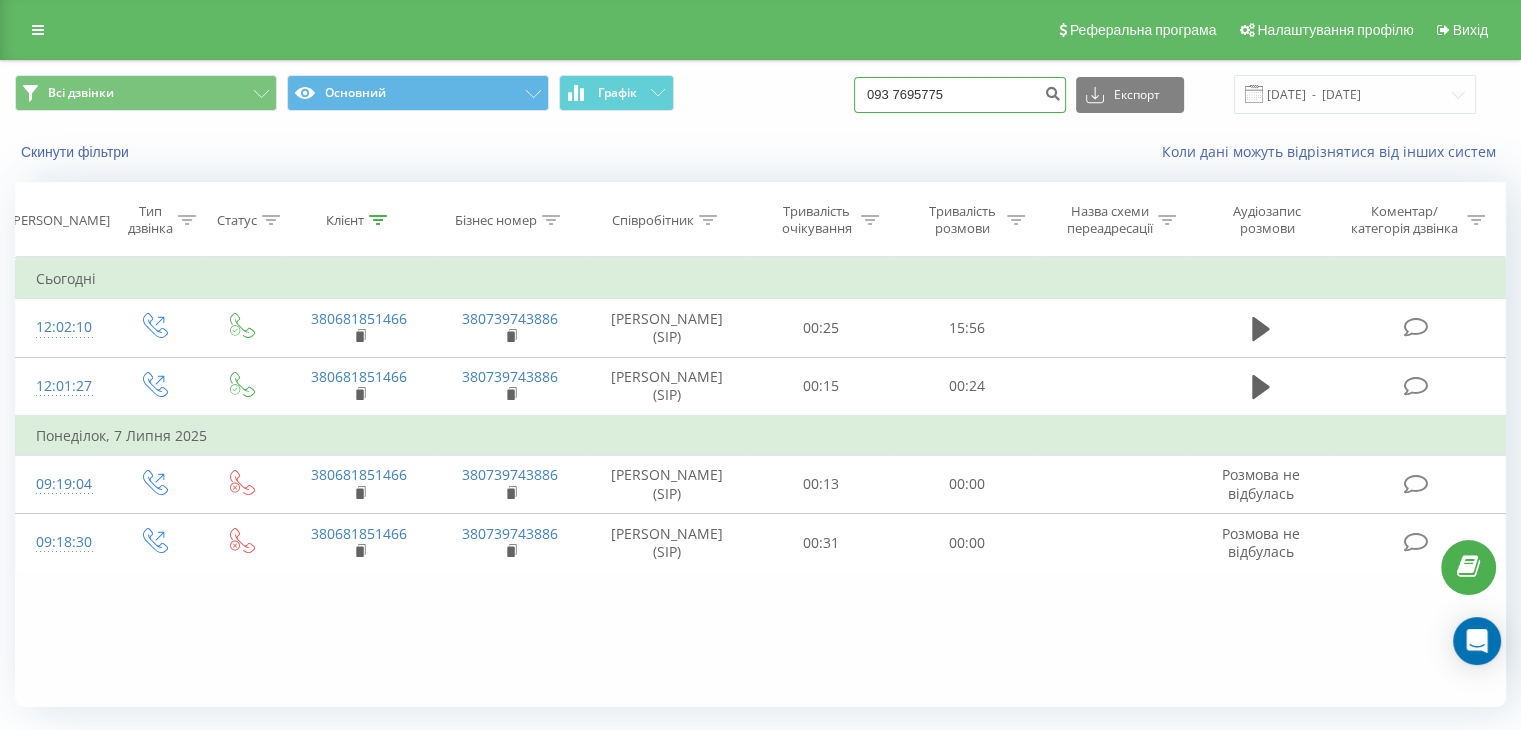 click on "093 7695775" at bounding box center [960, 95] 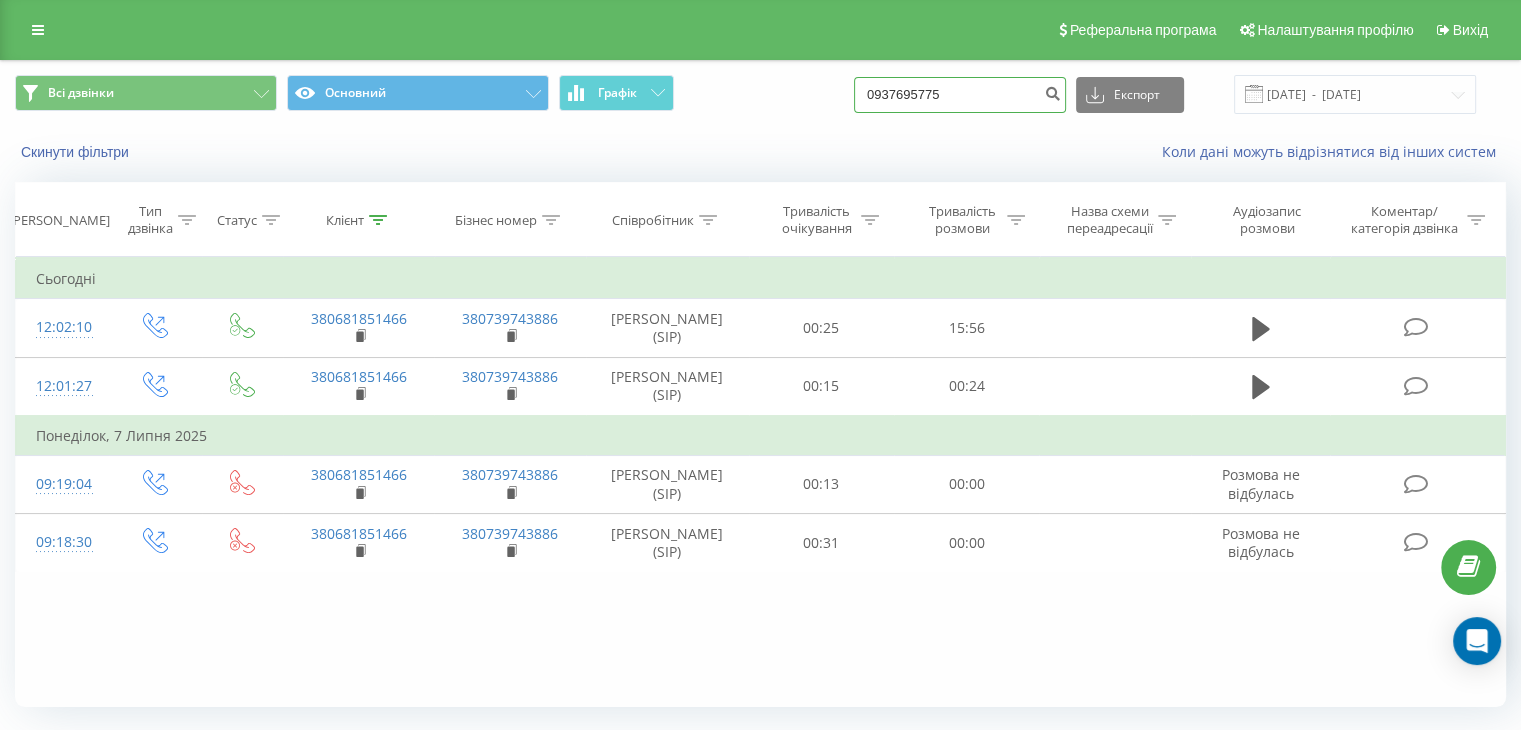 type on "0937695775" 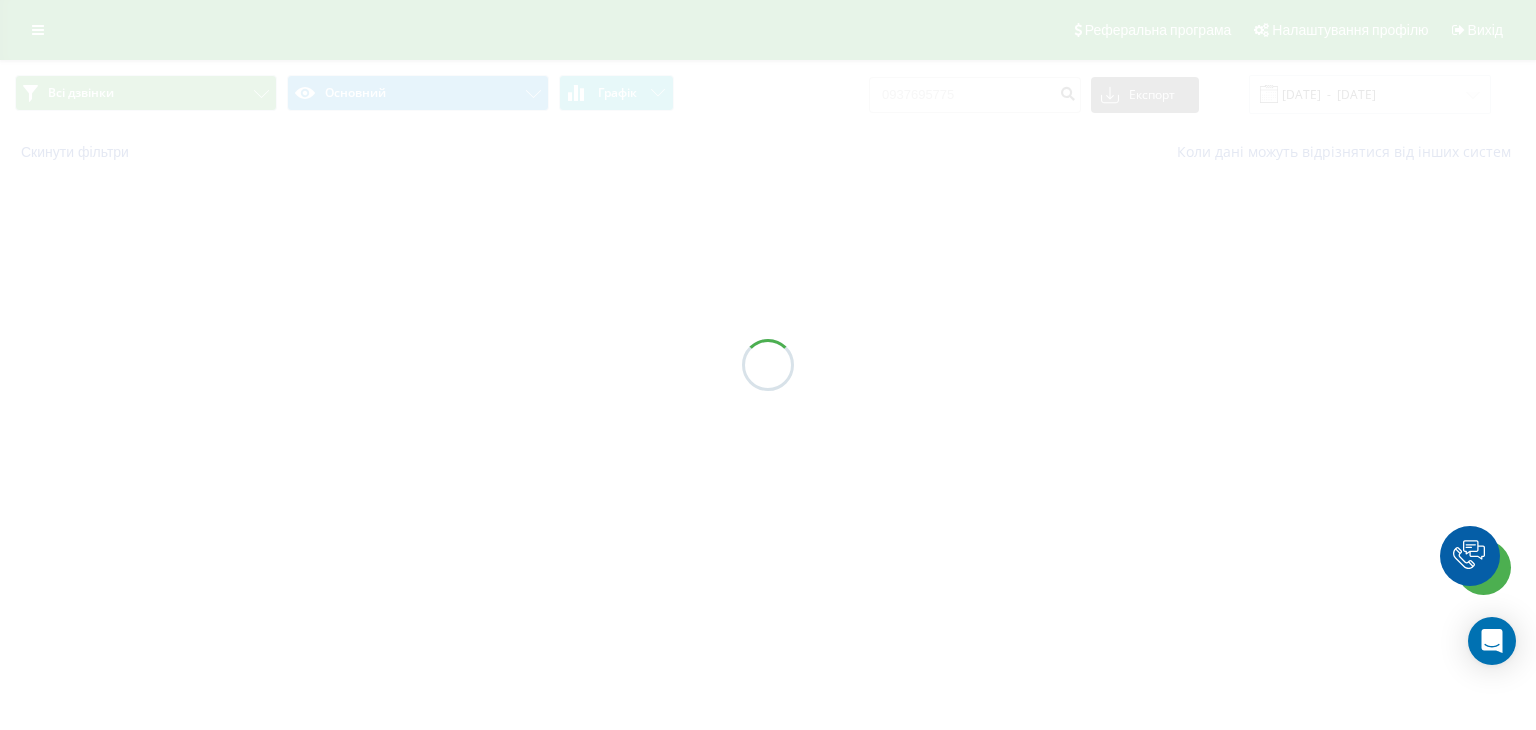 scroll, scrollTop: 0, scrollLeft: 0, axis: both 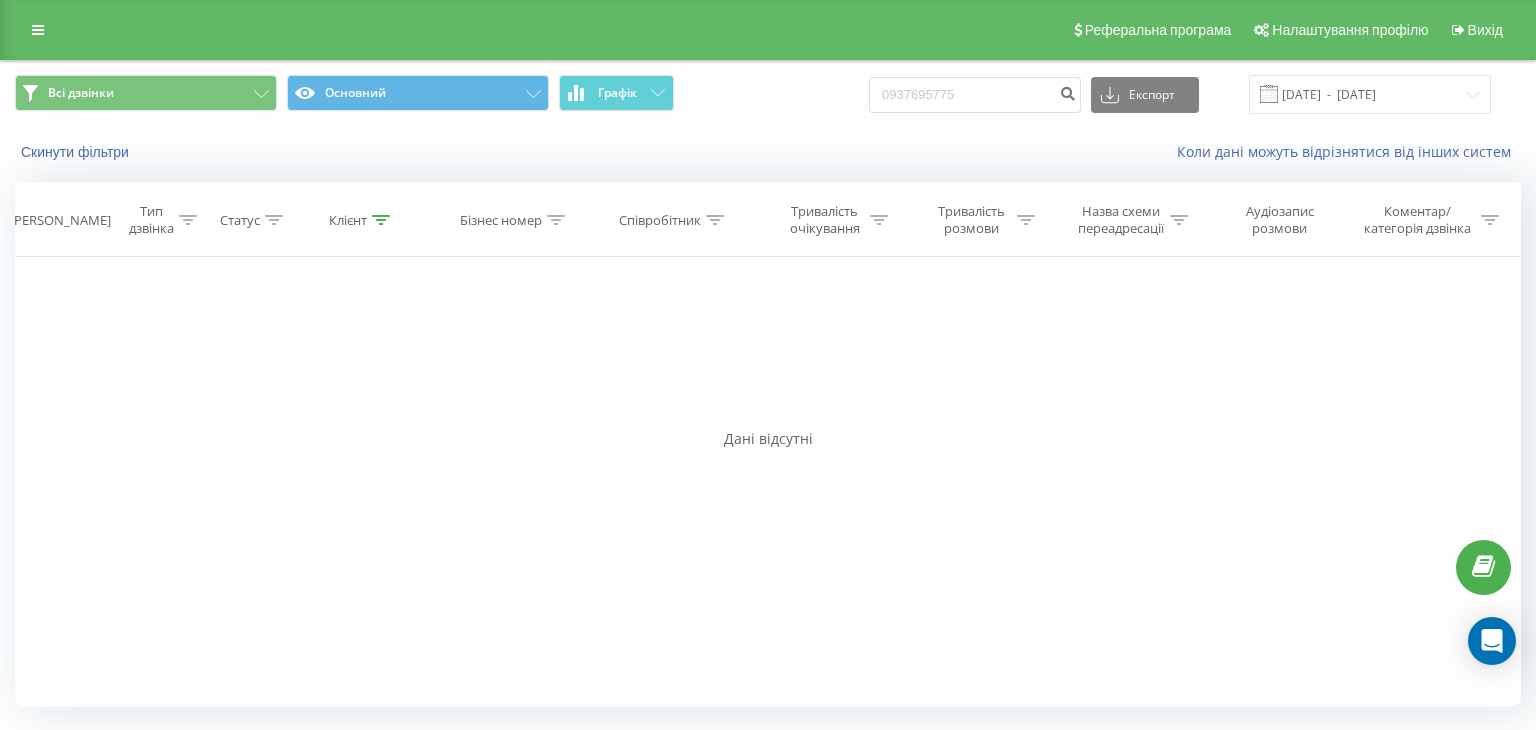click on "Фільтрувати за умовою Дорівнює Введіть значення Скасувати OK Фільтрувати за умовою Дорівнює Введіть значення Скасувати OK Фільтрувати за умовою Містить Скасувати OK Фільтрувати за умовою Містить Скасувати OK Фільтрувати за умовою Містить Скасувати OK Фільтрувати за умовою Дорівнює Скасувати OK Фільтрувати за умовою Дорівнює Скасувати OK Фільтрувати за умовою Містить Скасувати OK Фільтрувати за умовою Дорівнює Введіть значення Скасувати OK" at bounding box center (768, 482) 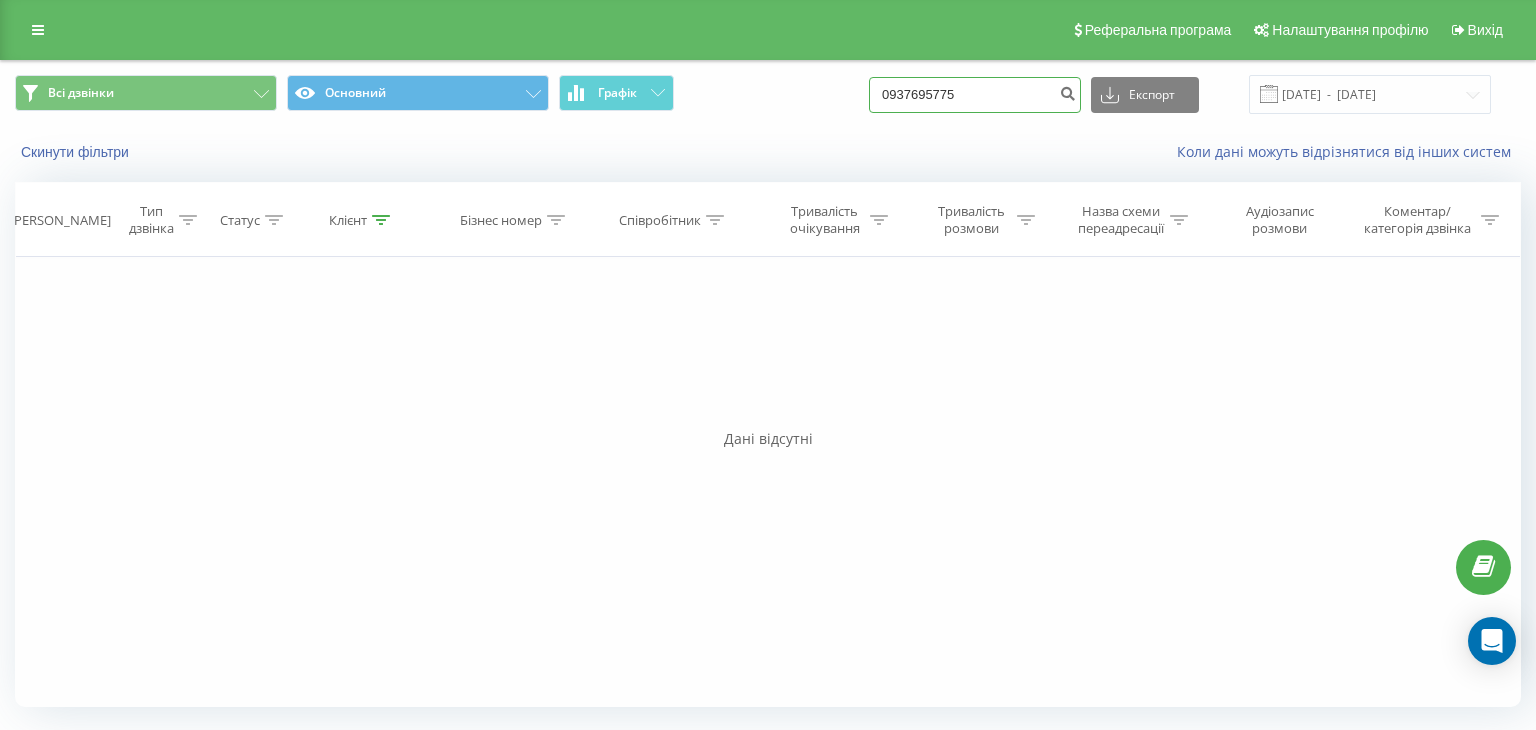 drag, startPoint x: 992, startPoint y: 95, endPoint x: 729, endPoint y: 125, distance: 264.7055 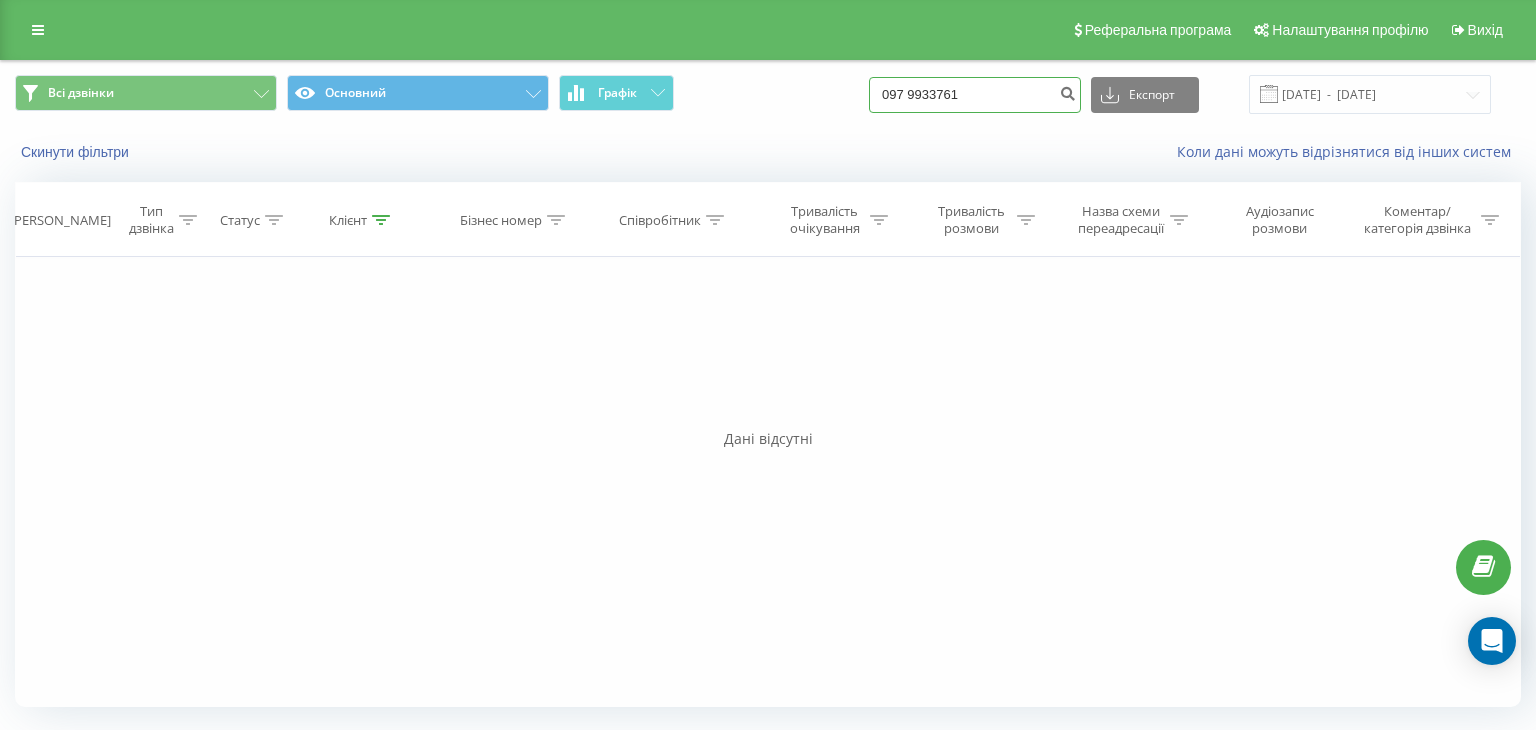 type on "097 9933761" 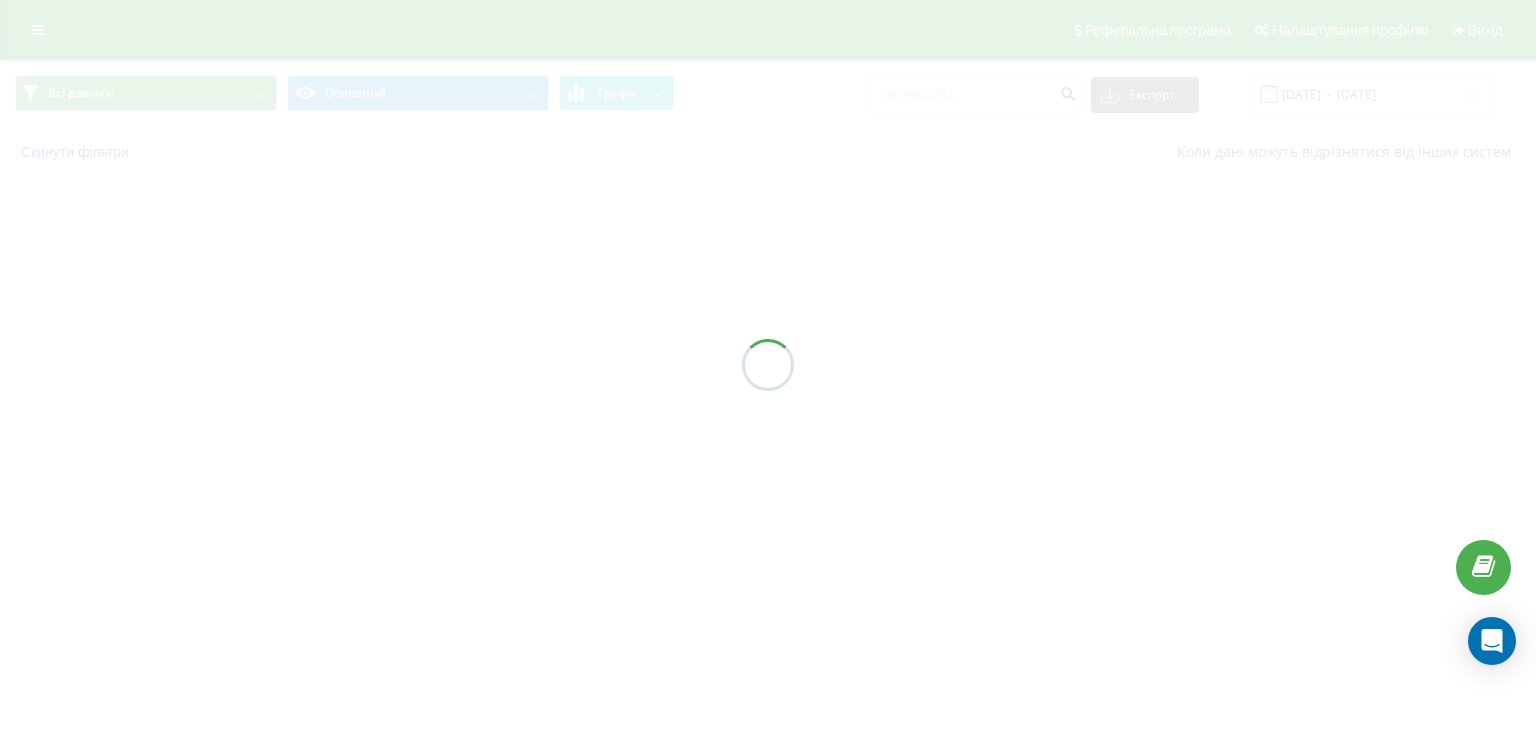 scroll, scrollTop: 0, scrollLeft: 0, axis: both 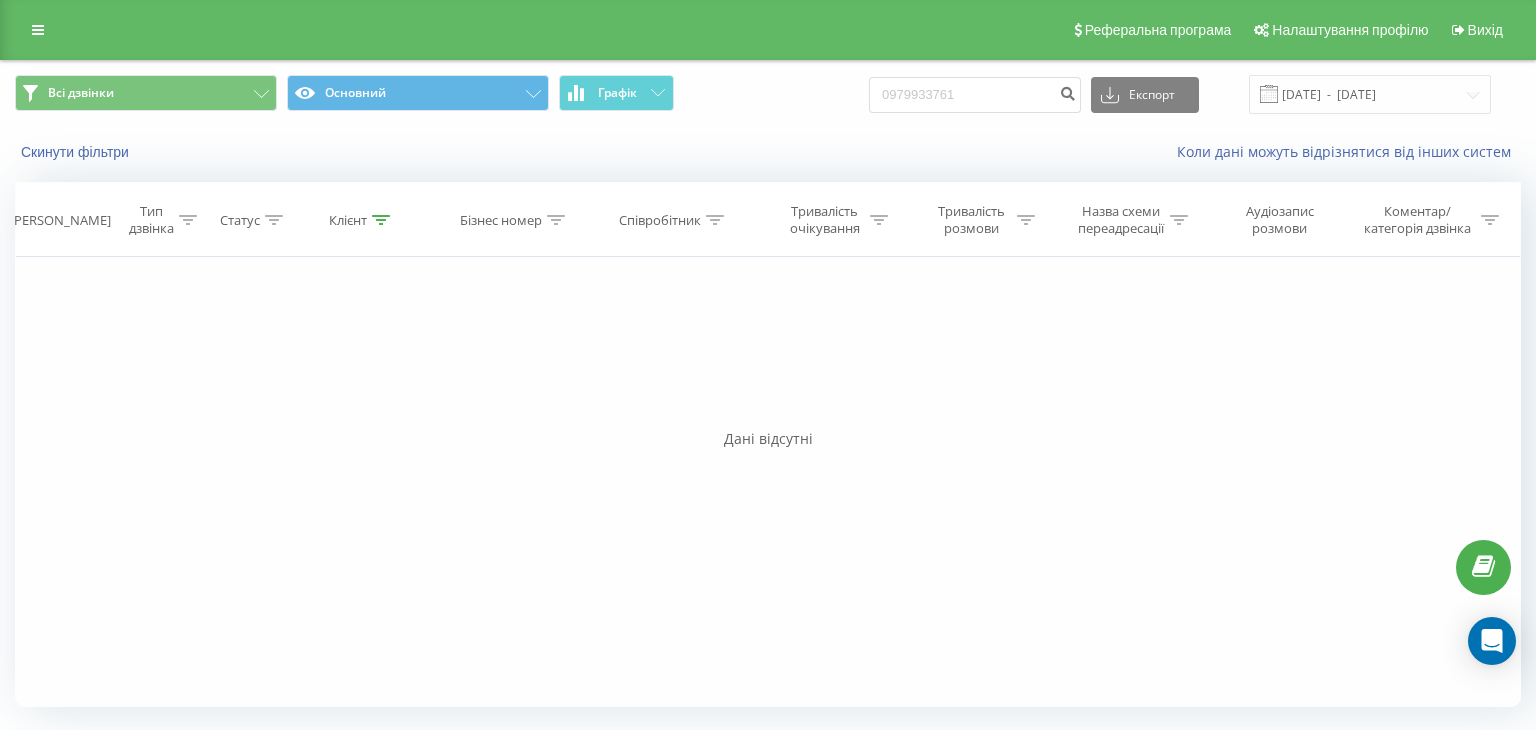 drag, startPoint x: 143, startPoint y: 583, endPoint x: 291, endPoint y: 491, distance: 174.26416 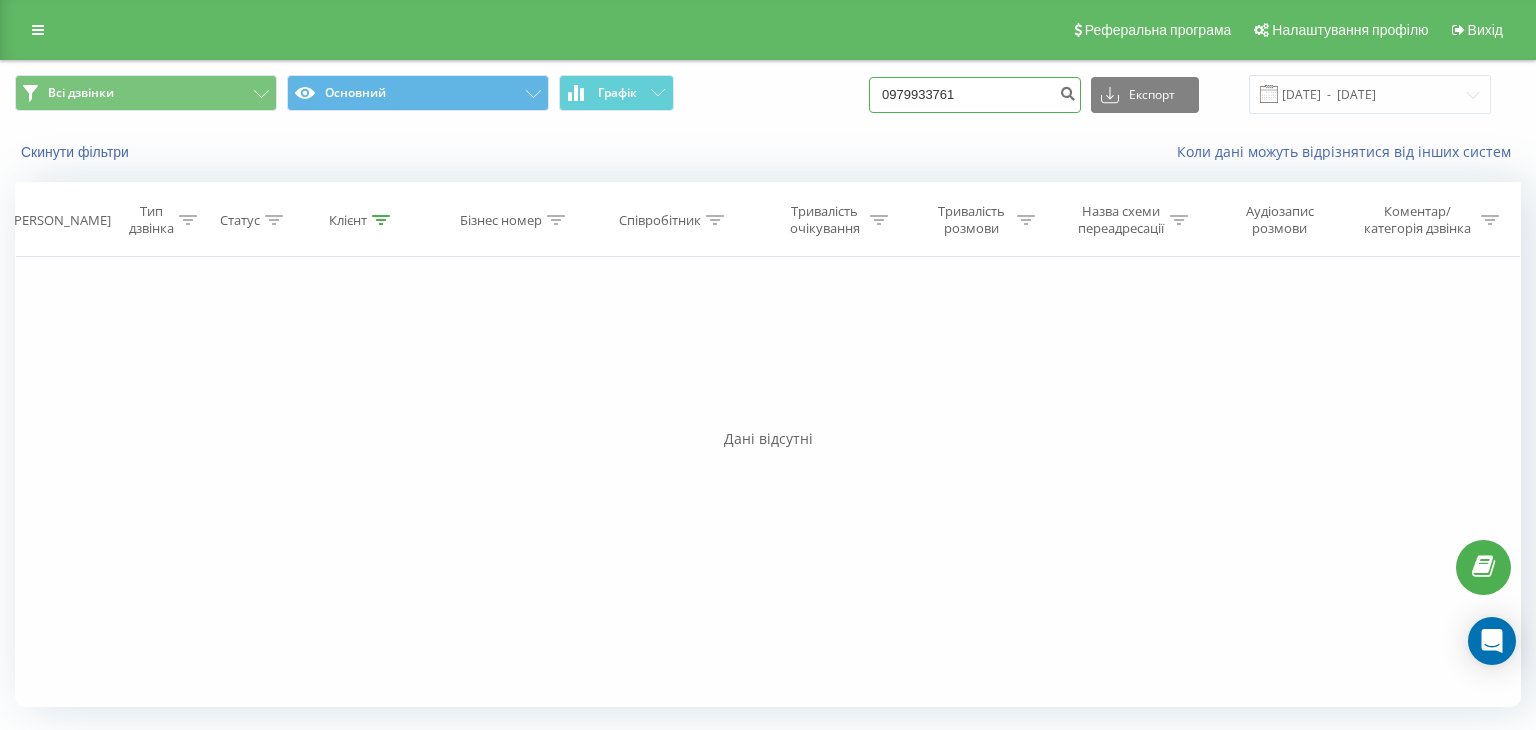 drag, startPoint x: 994, startPoint y: 101, endPoint x: 689, endPoint y: 101, distance: 305 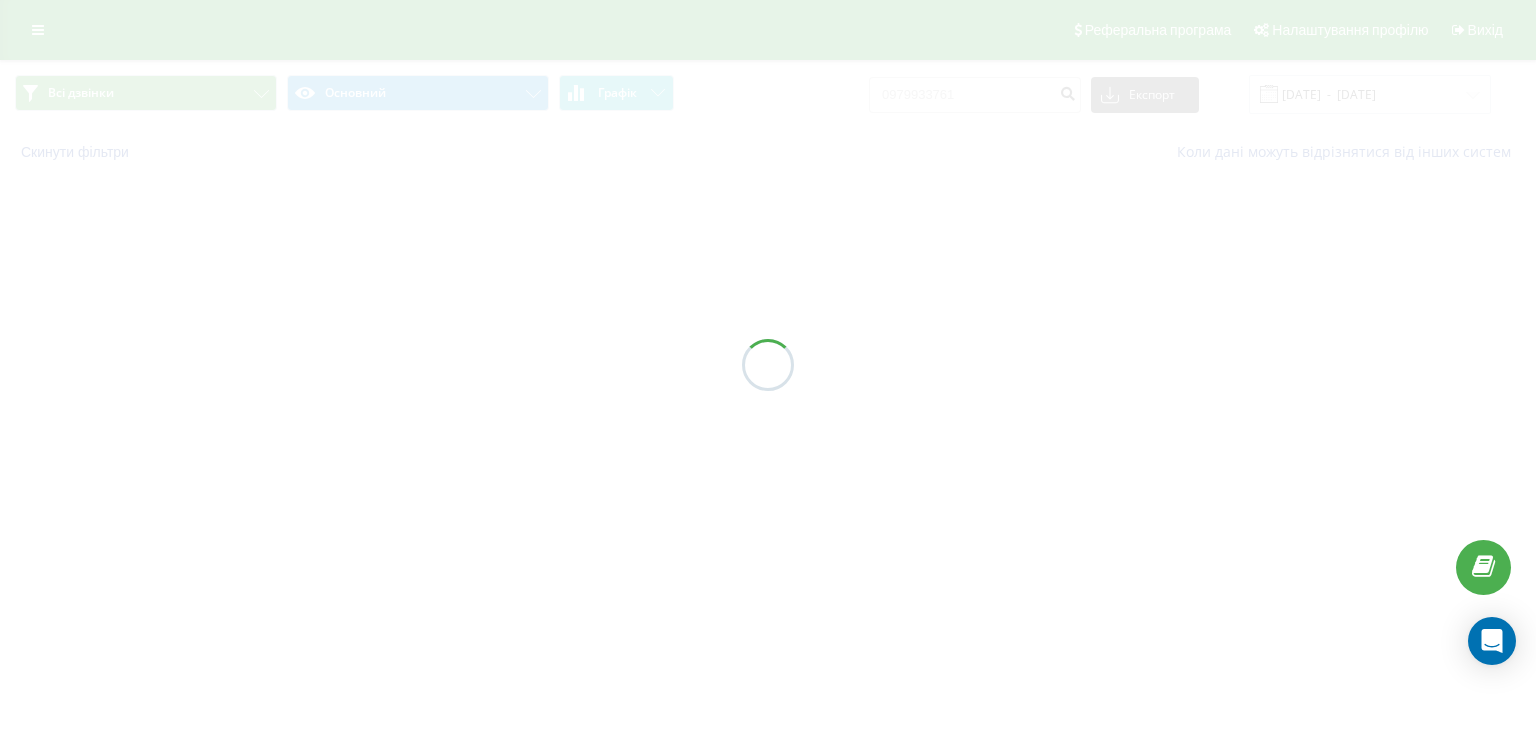 scroll, scrollTop: 0, scrollLeft: 0, axis: both 